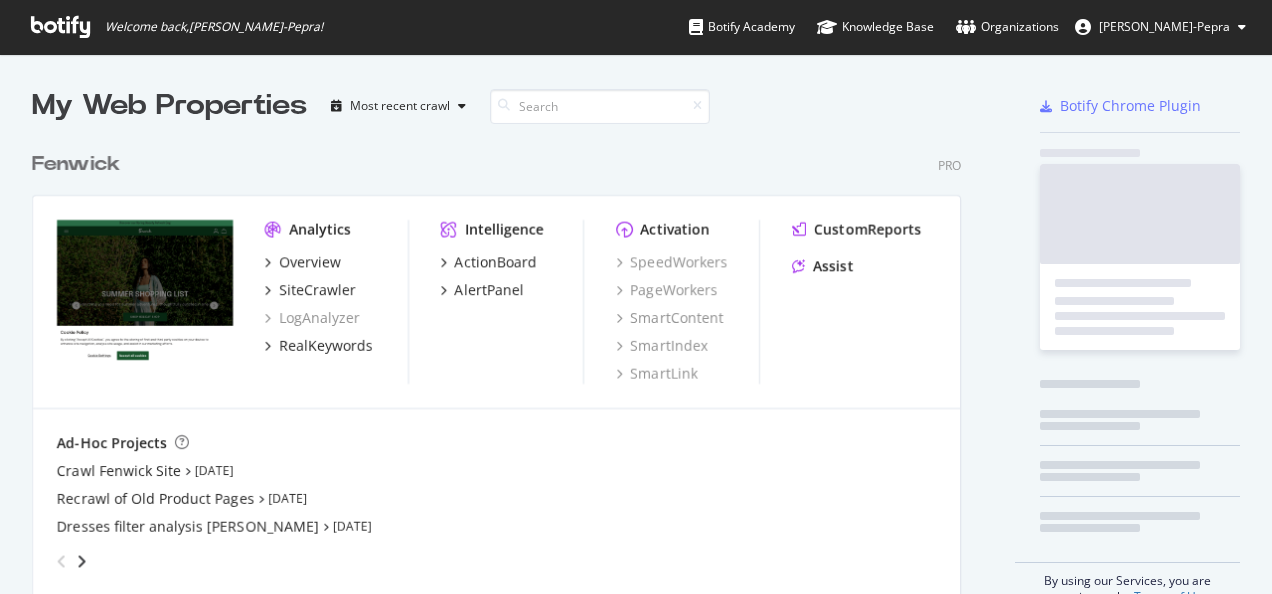 scroll, scrollTop: 0, scrollLeft: 0, axis: both 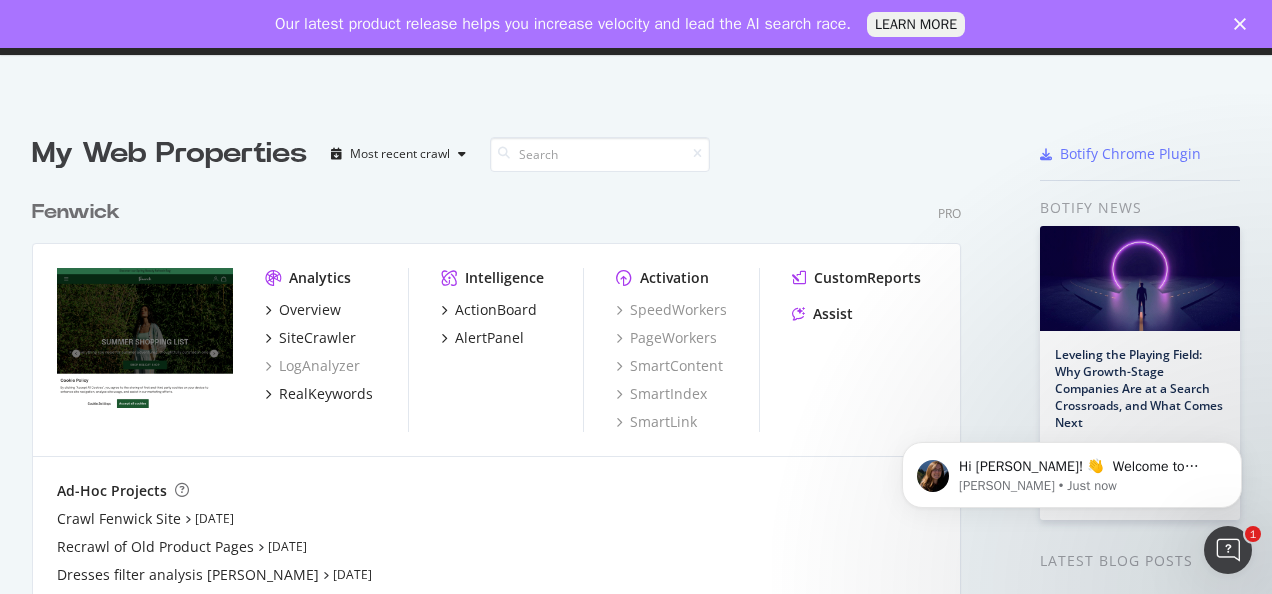 click 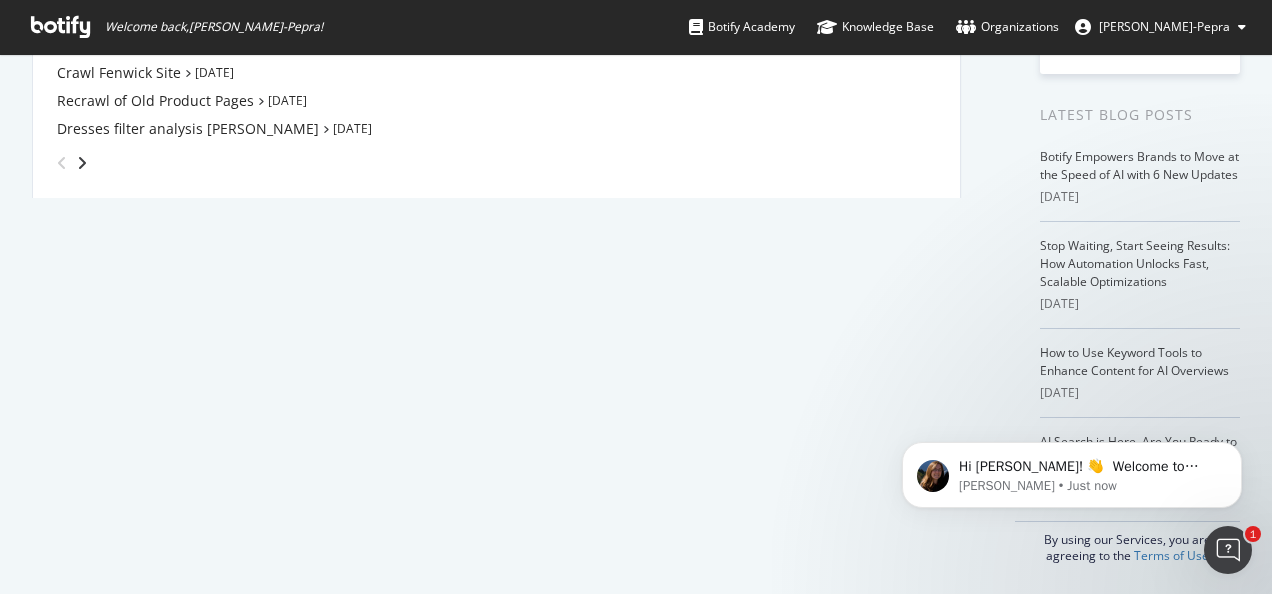 scroll, scrollTop: 0, scrollLeft: 0, axis: both 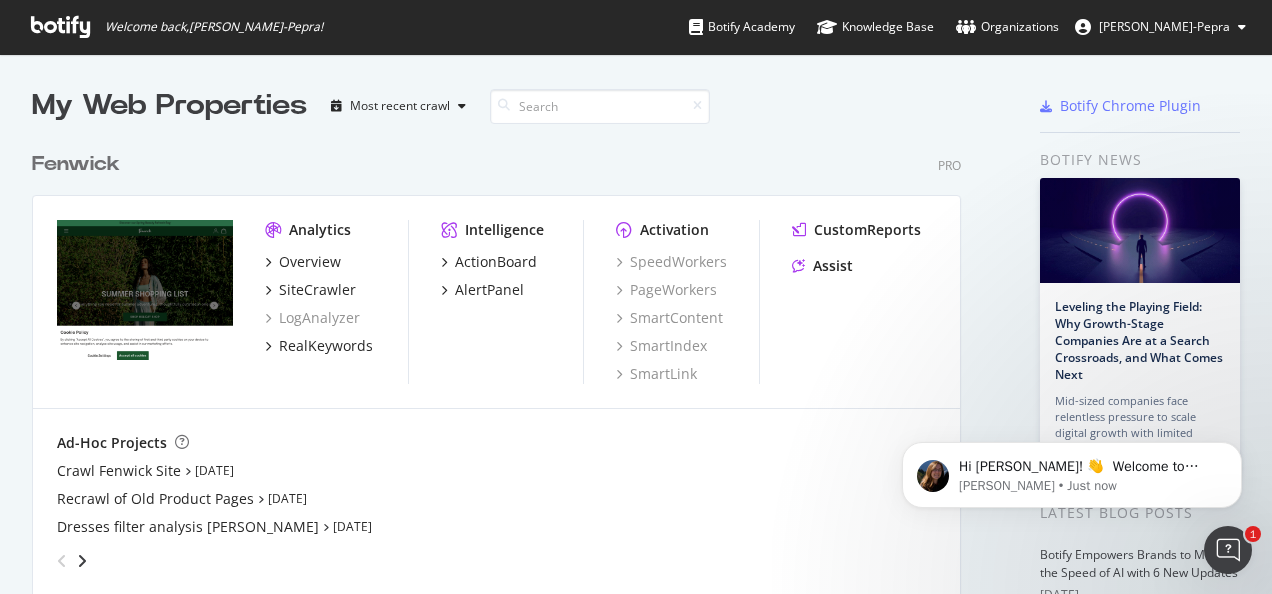 click at bounding box center (60, 27) 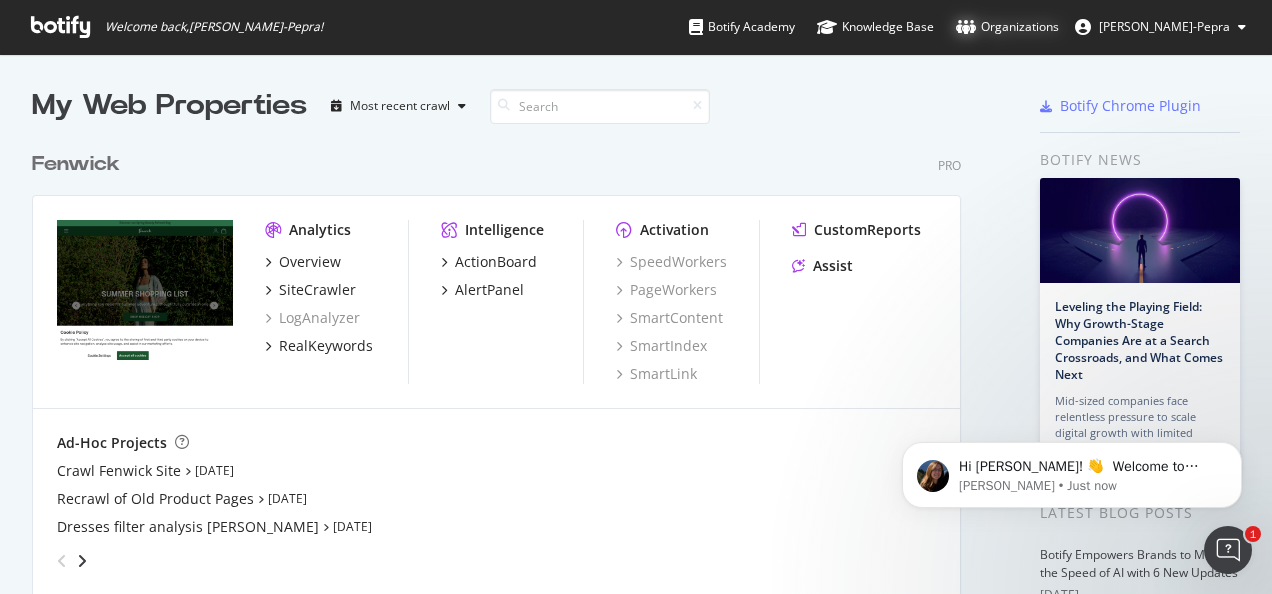 click on "Organizations" at bounding box center (1007, 27) 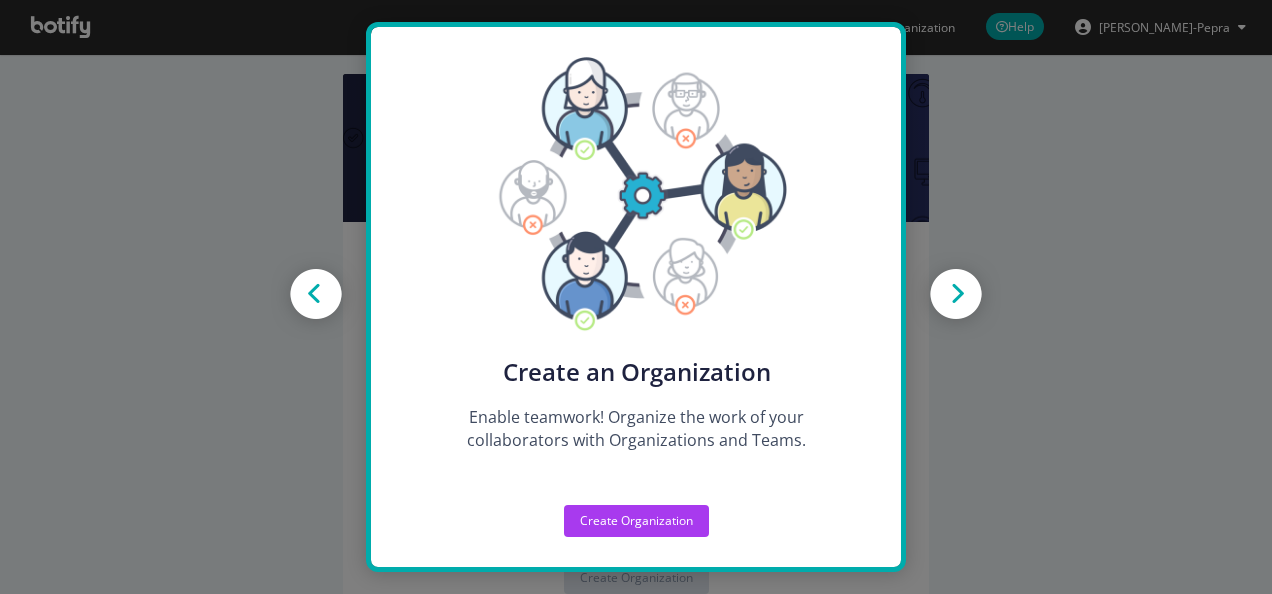 scroll, scrollTop: 0, scrollLeft: 0, axis: both 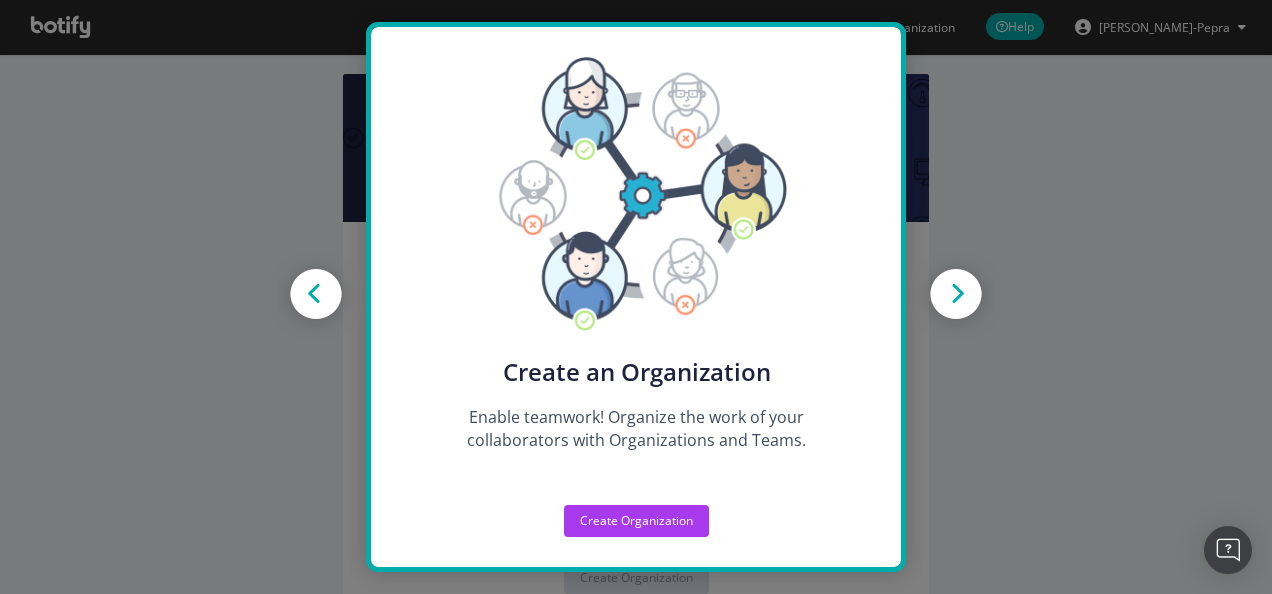 click on "Create new Projects for your Teams Create the exact model that matches your Organization and the way you work with Botify. Create an Organization Enable teamwork! Organize the work of your collaborators with Organizations and Teams. Create Teams A Team is a group of members with rights on Projects. On each Project, you can decide which Teams can start analyses, see reports or logs dashboards, edit settings, or update segmentation. Create new Projects for your Teams Create the exact model that matches your Organization and the way you work with Botify. Create an Organization Enable teamwork! Organize the work of your collaborators with Organizations and Teams. Create Teams A Team is a group of members with rights on Projects. On each Project, you can decide which Teams can start analyses, see reports or logs dashboards, edit settings, or update segmentation. Create new Projects for your Teams Create the exact model that matches your Organization and the way you work with Botify. Create Organization" at bounding box center (636, 297) 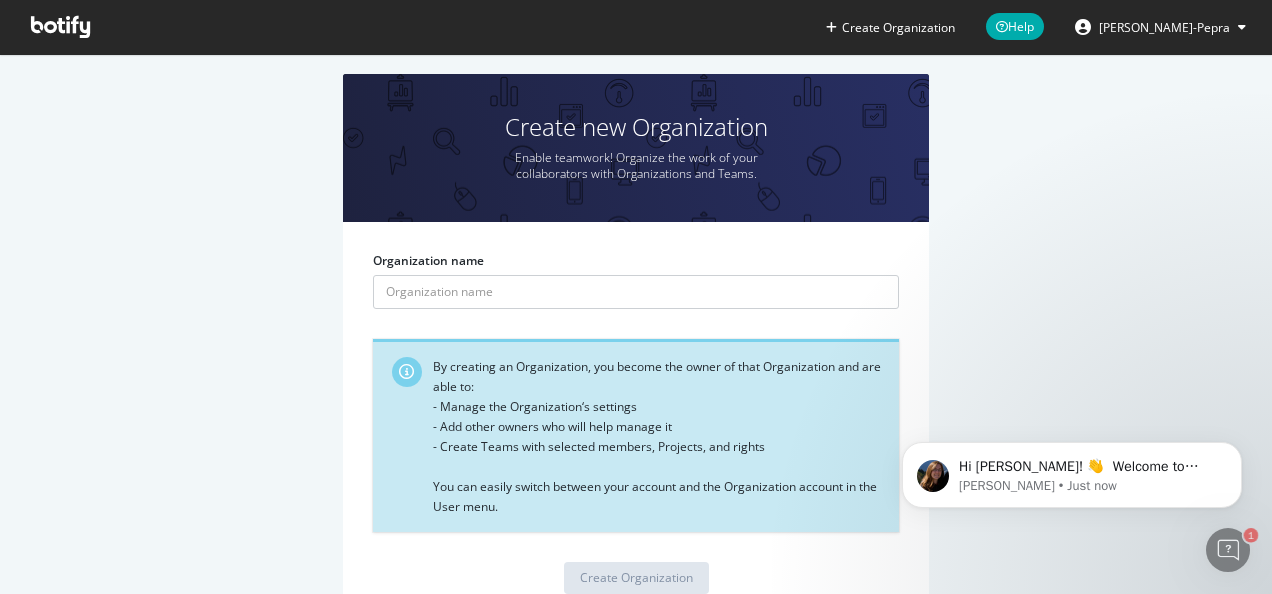 scroll, scrollTop: 0, scrollLeft: 0, axis: both 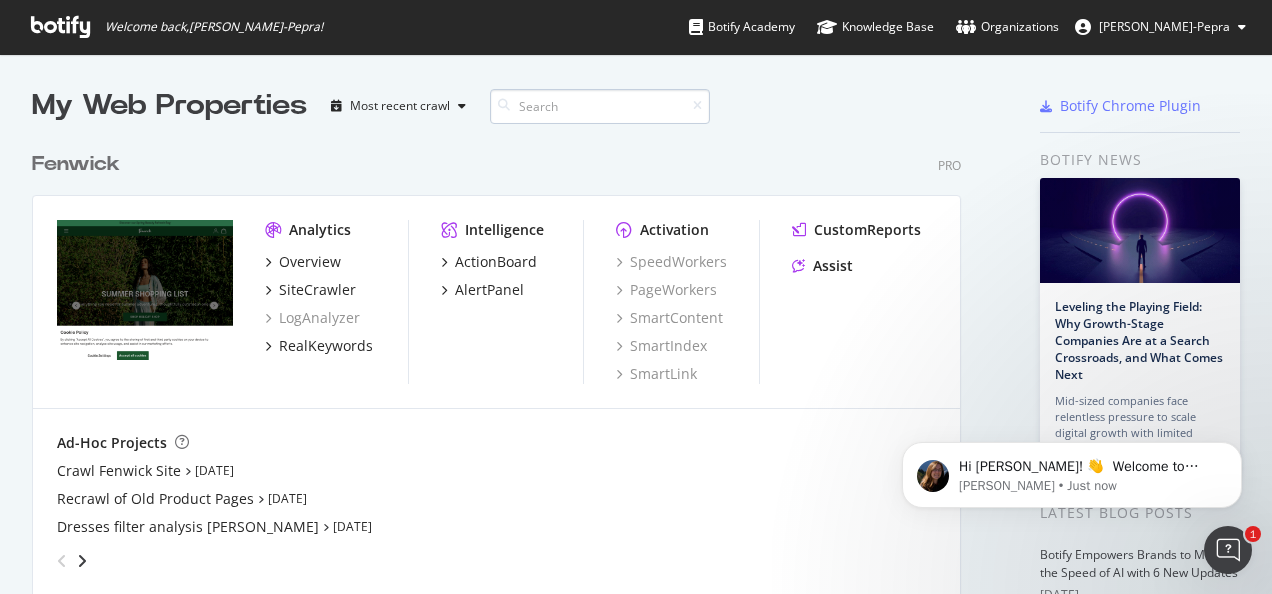 click at bounding box center [600, 106] 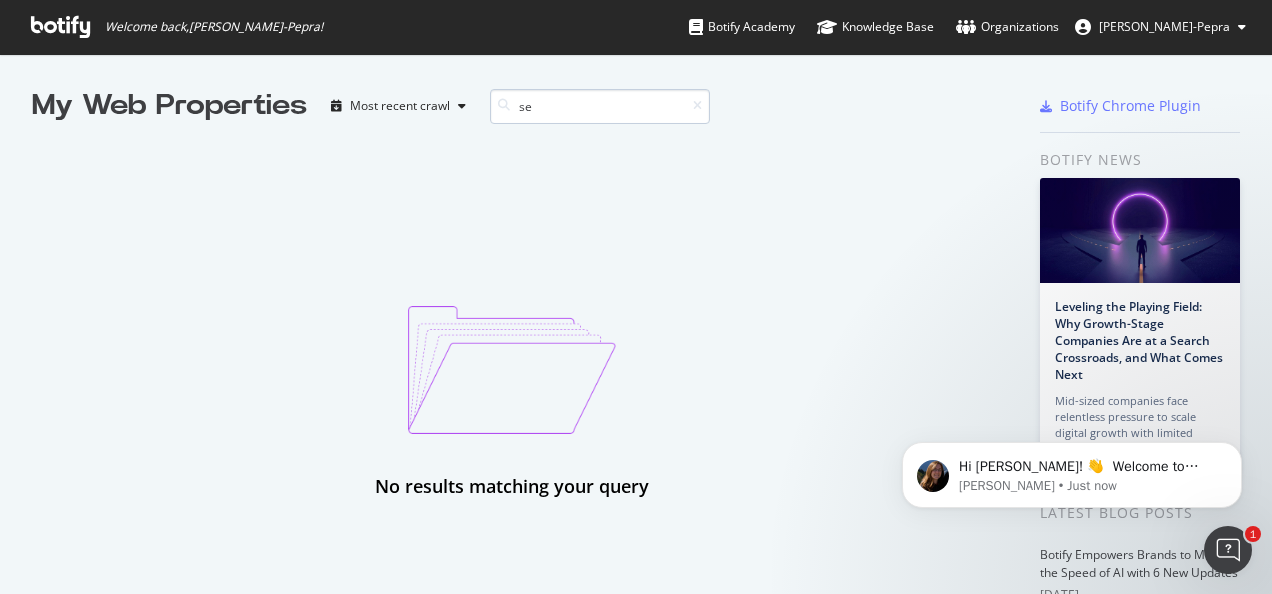 type on "s" 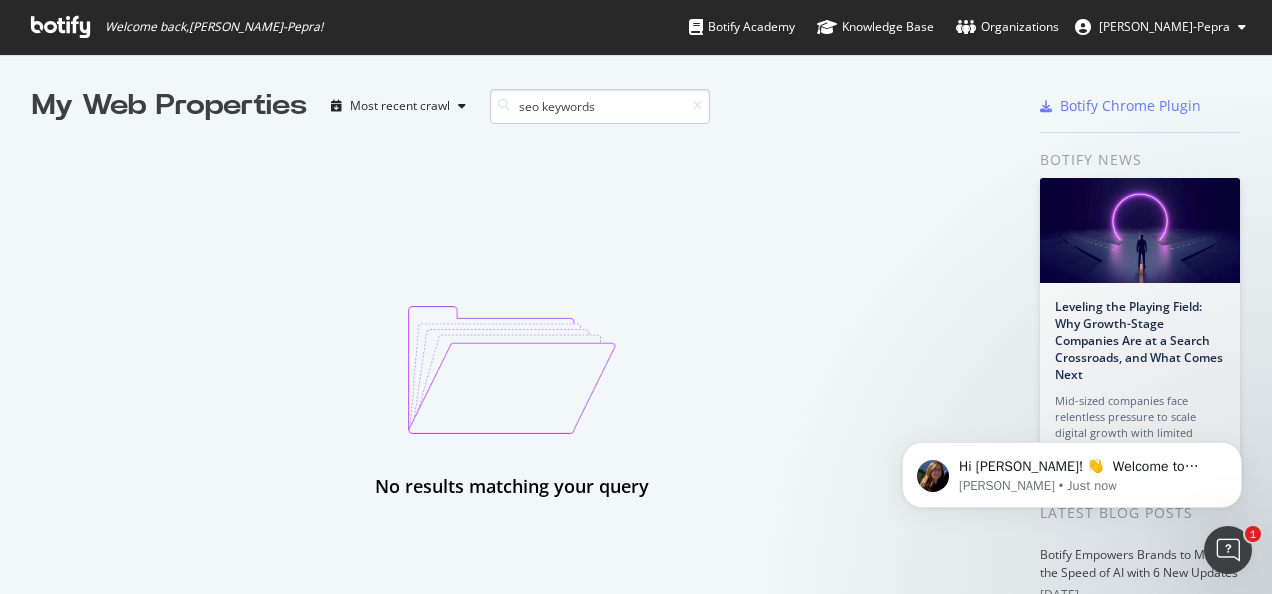 click on "seo keywords" at bounding box center [600, 106] 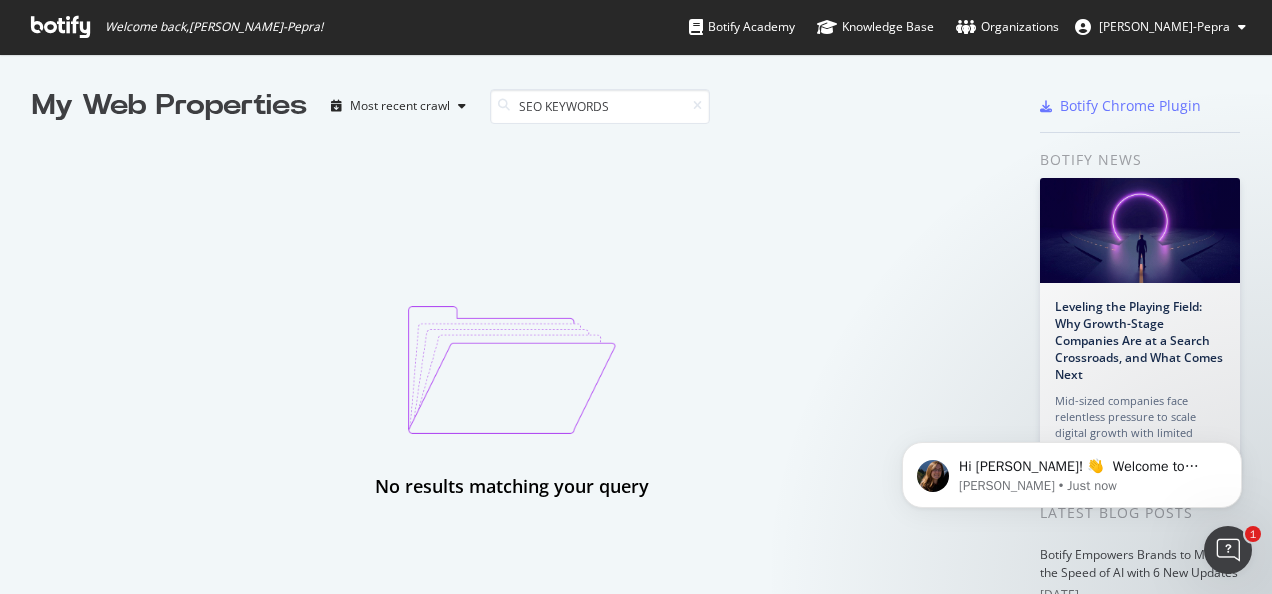 drag, startPoint x: 603, startPoint y: 103, endPoint x: 494, endPoint y: 102, distance: 109.004585 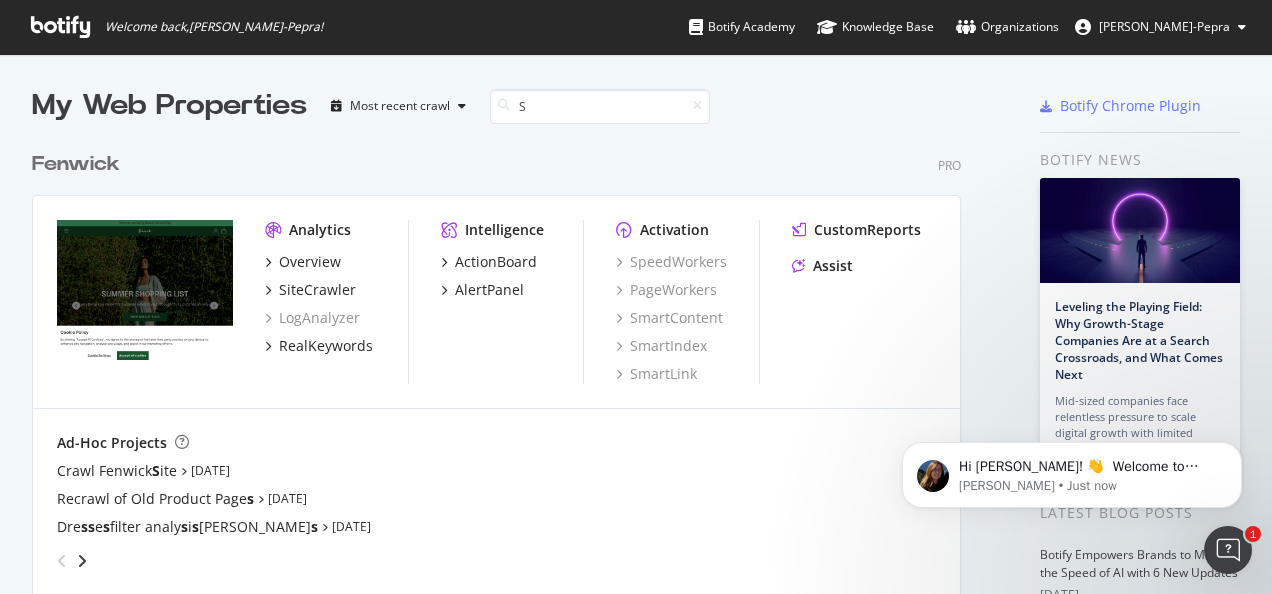 scroll, scrollTop: 16, scrollLeft: 16, axis: both 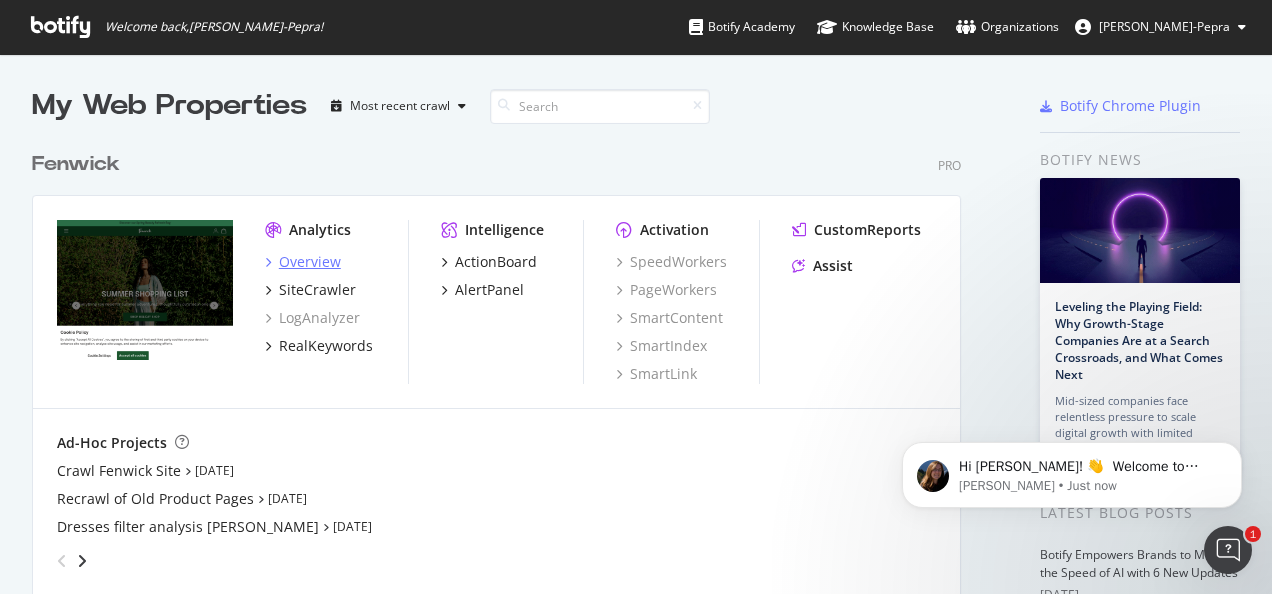 type 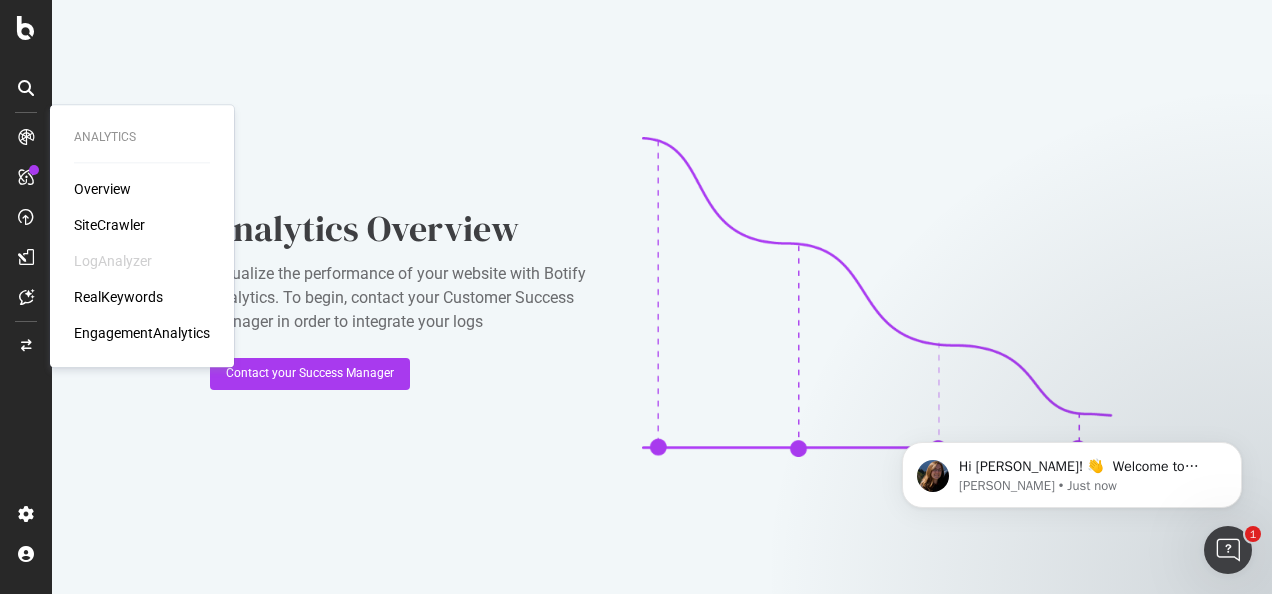 click at bounding box center [26, 137] 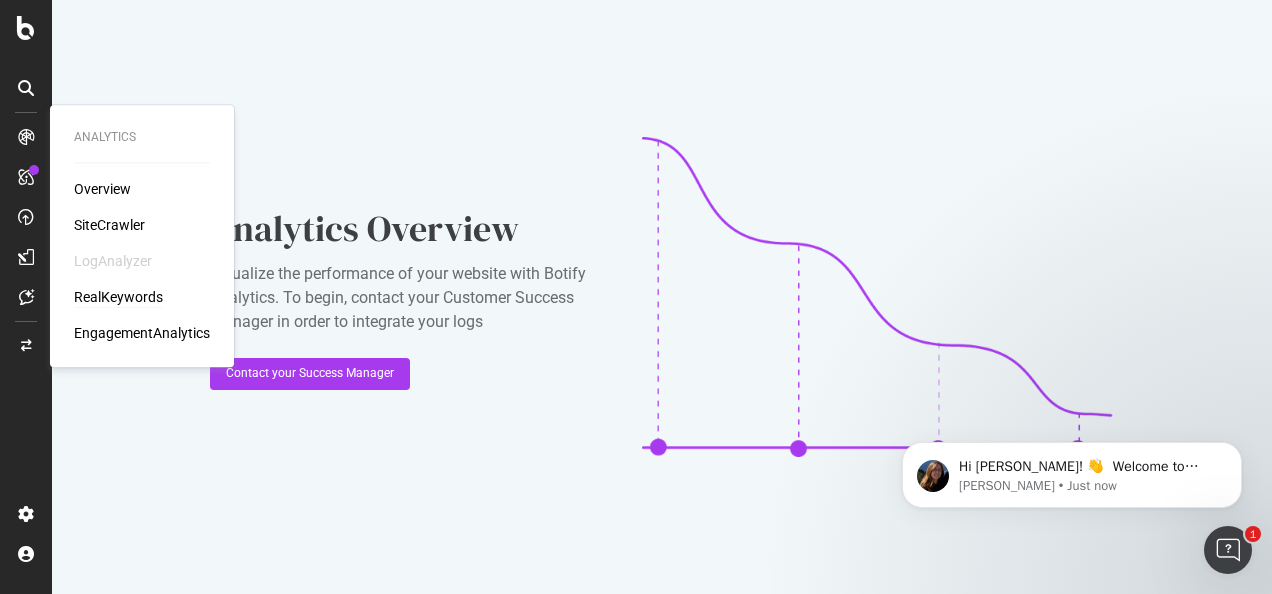 click on "RealKeywords" at bounding box center [118, 297] 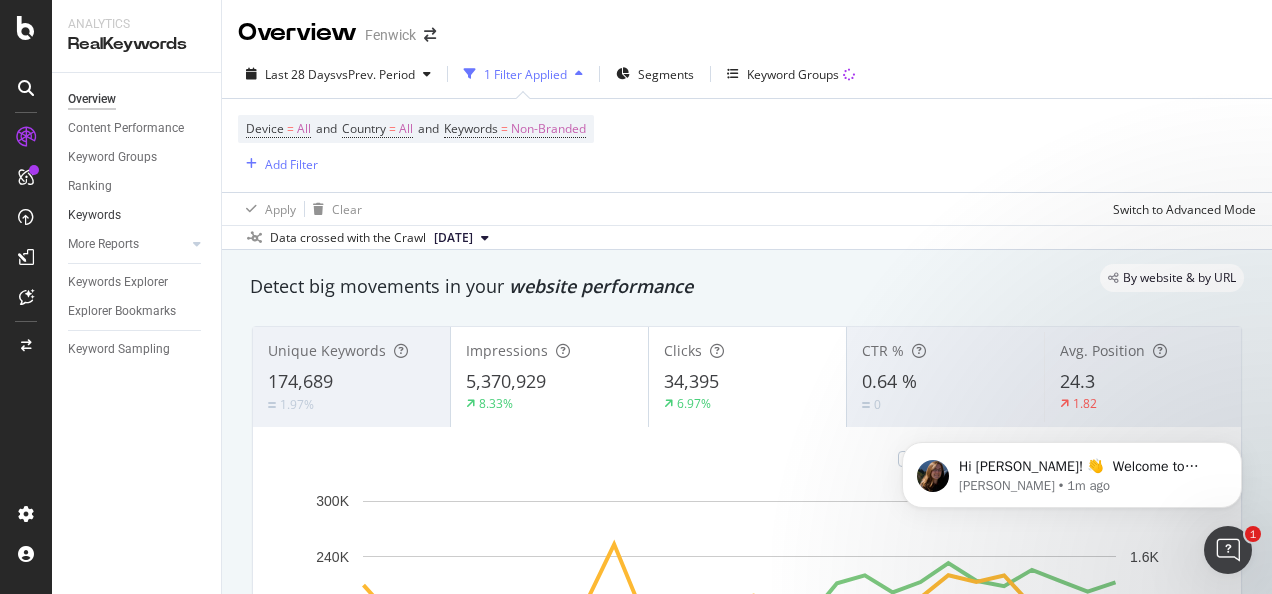 click on "Keywords" at bounding box center (137, 215) 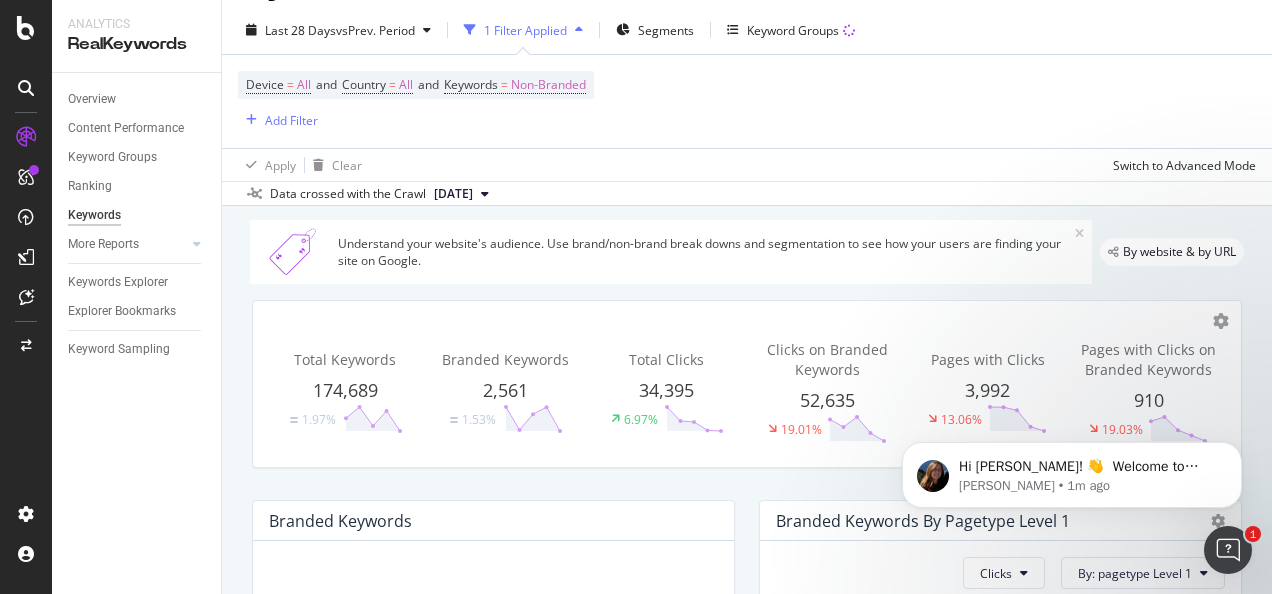 scroll, scrollTop: 0, scrollLeft: 0, axis: both 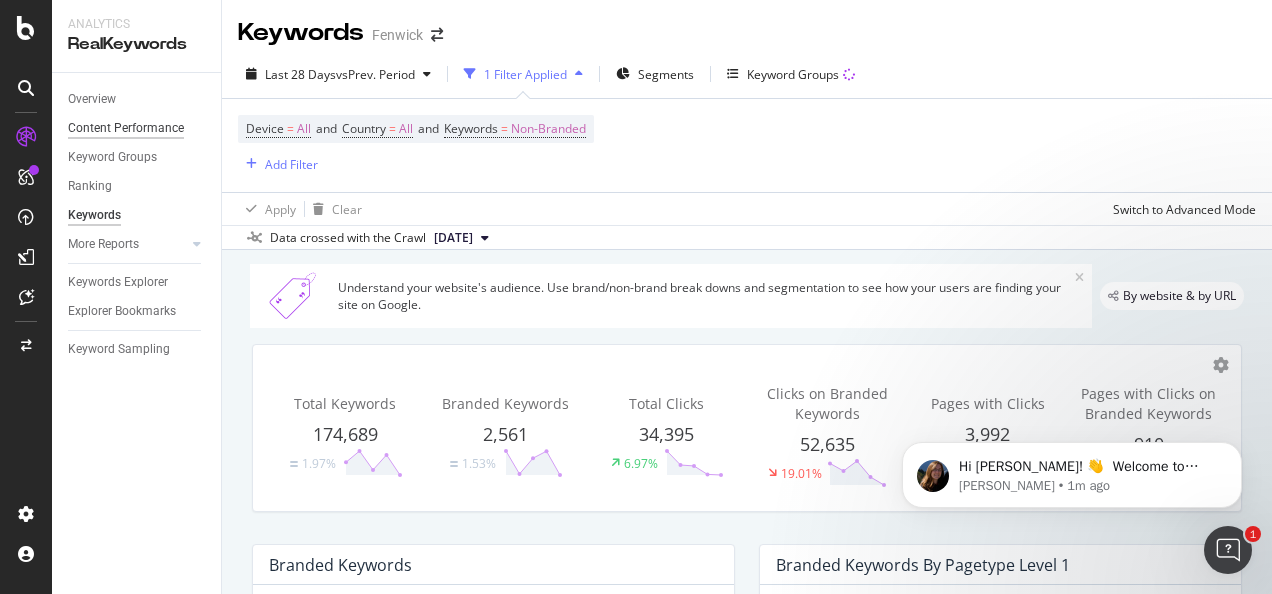 click on "Content Performance" at bounding box center (126, 128) 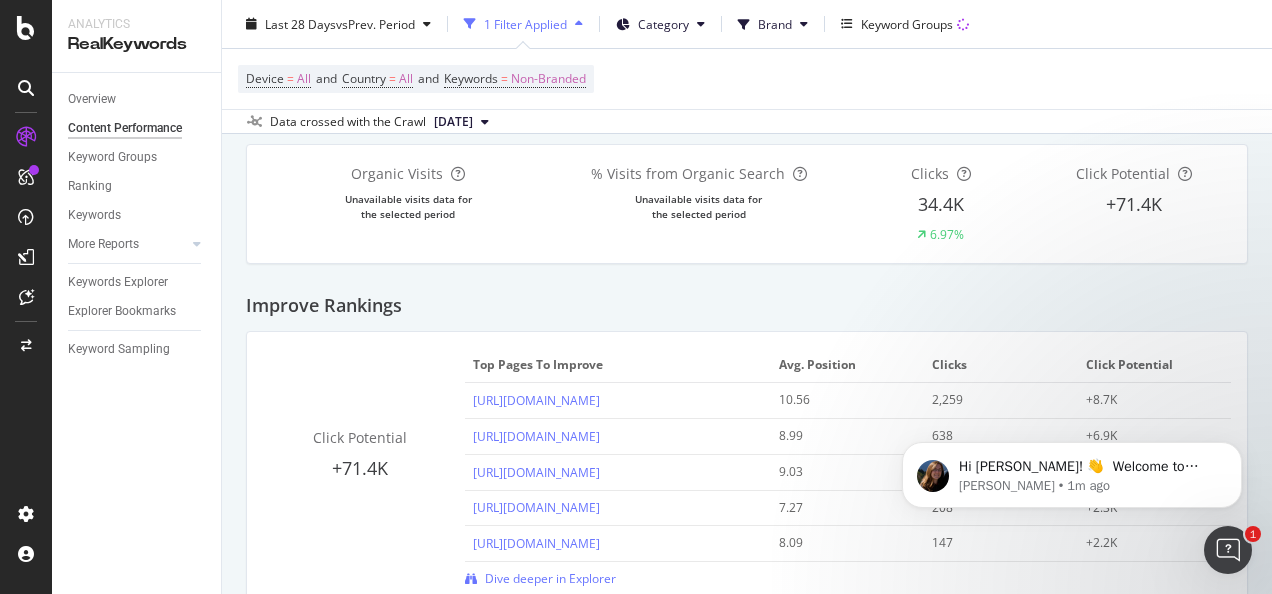 scroll, scrollTop: 0, scrollLeft: 0, axis: both 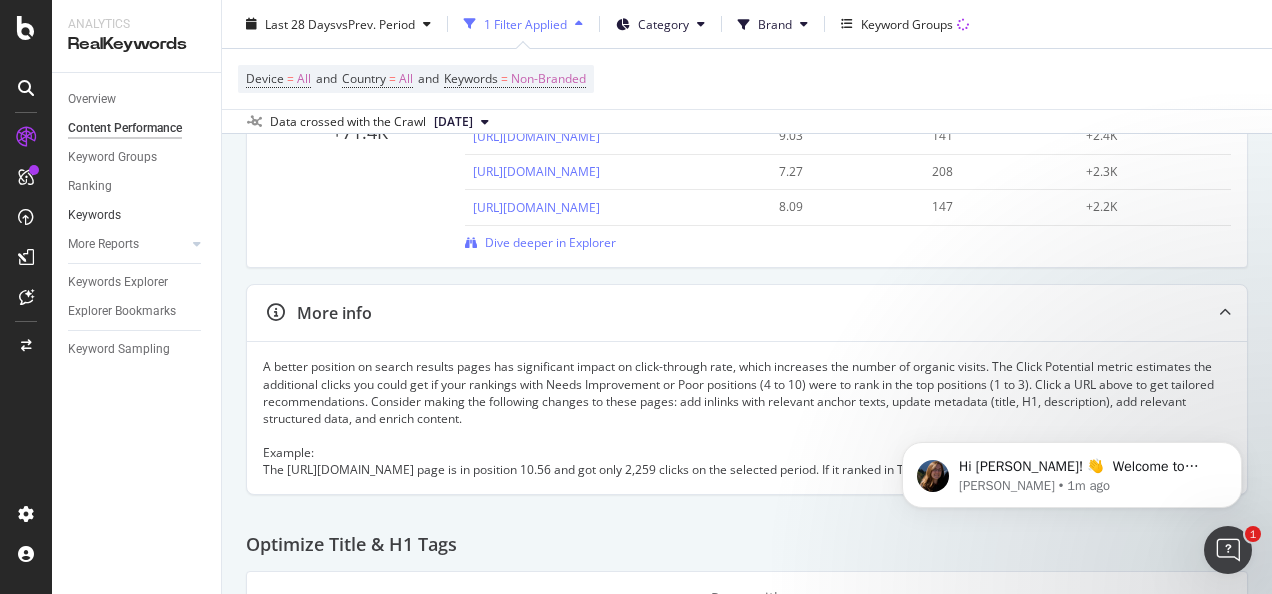 click on "Keywords" at bounding box center [137, 215] 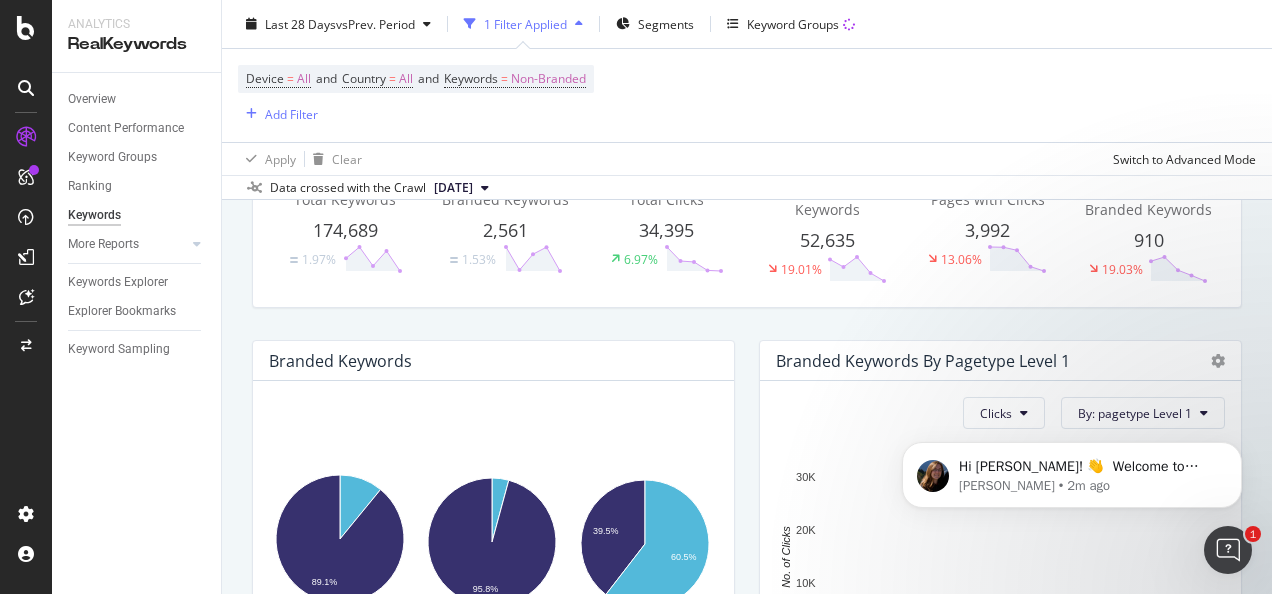 scroll, scrollTop: 0, scrollLeft: 0, axis: both 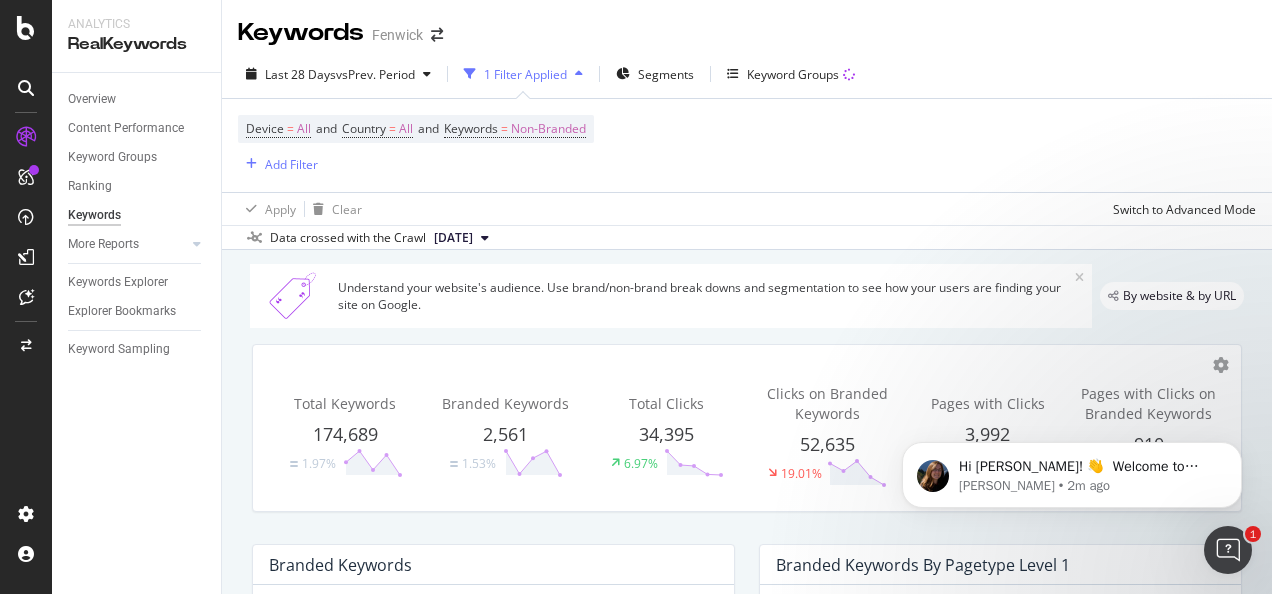 drag, startPoint x: 118, startPoint y: 285, endPoint x: 114, endPoint y: 370, distance: 85.09406 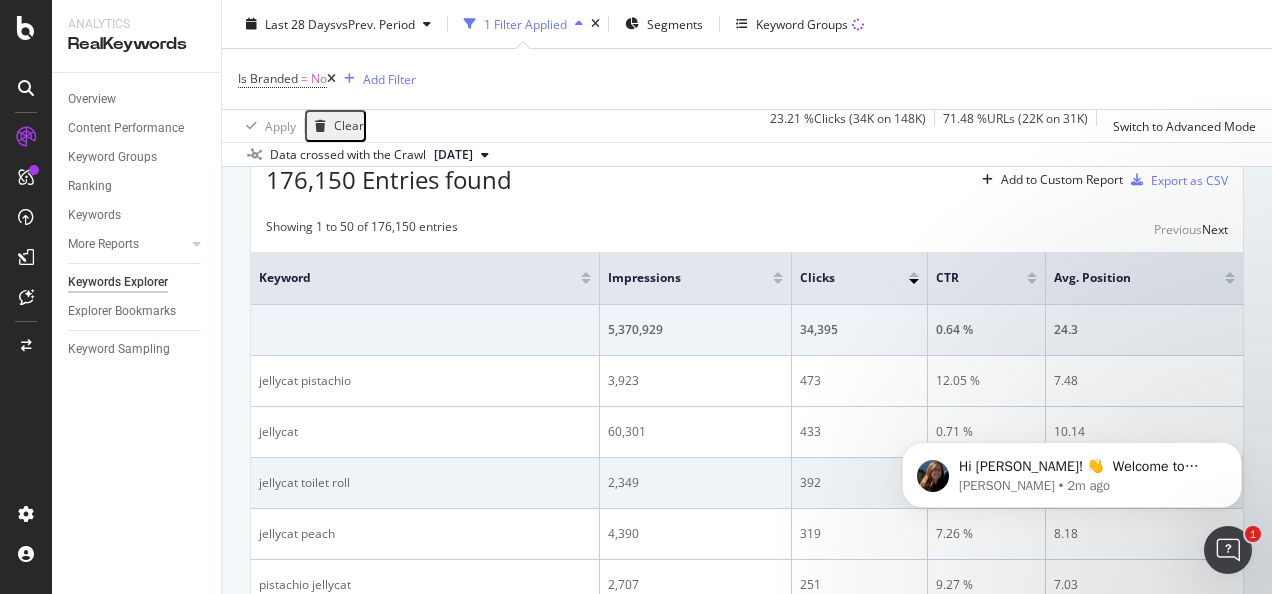 scroll, scrollTop: 0, scrollLeft: 0, axis: both 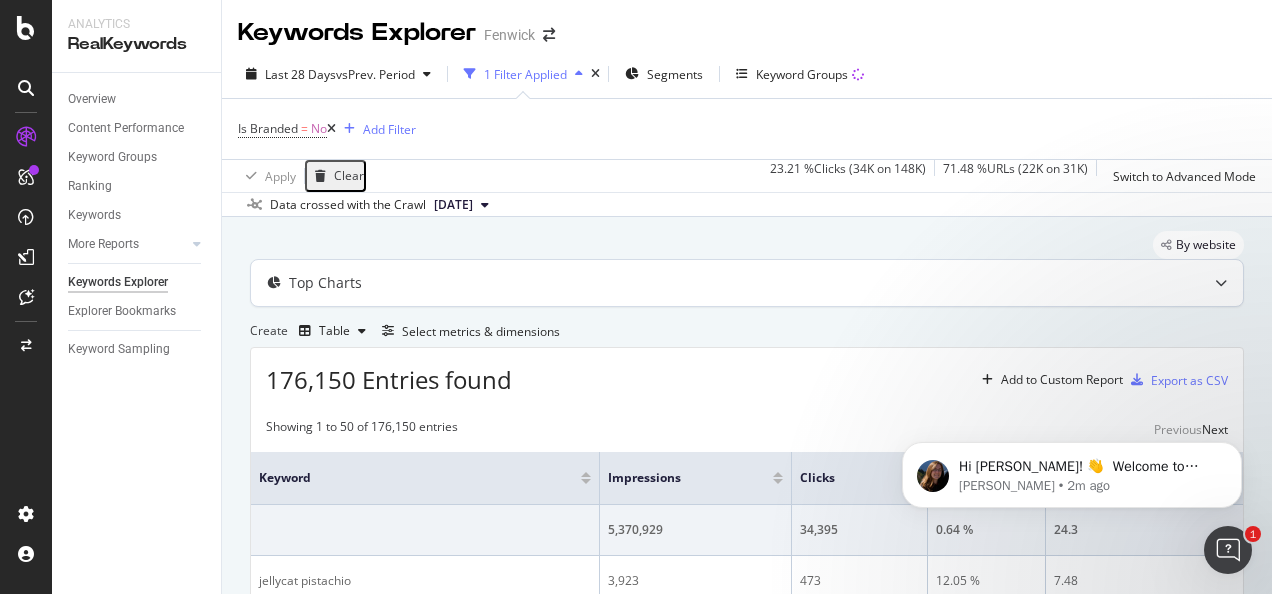 click on "Top Charts" at bounding box center (747, 283) 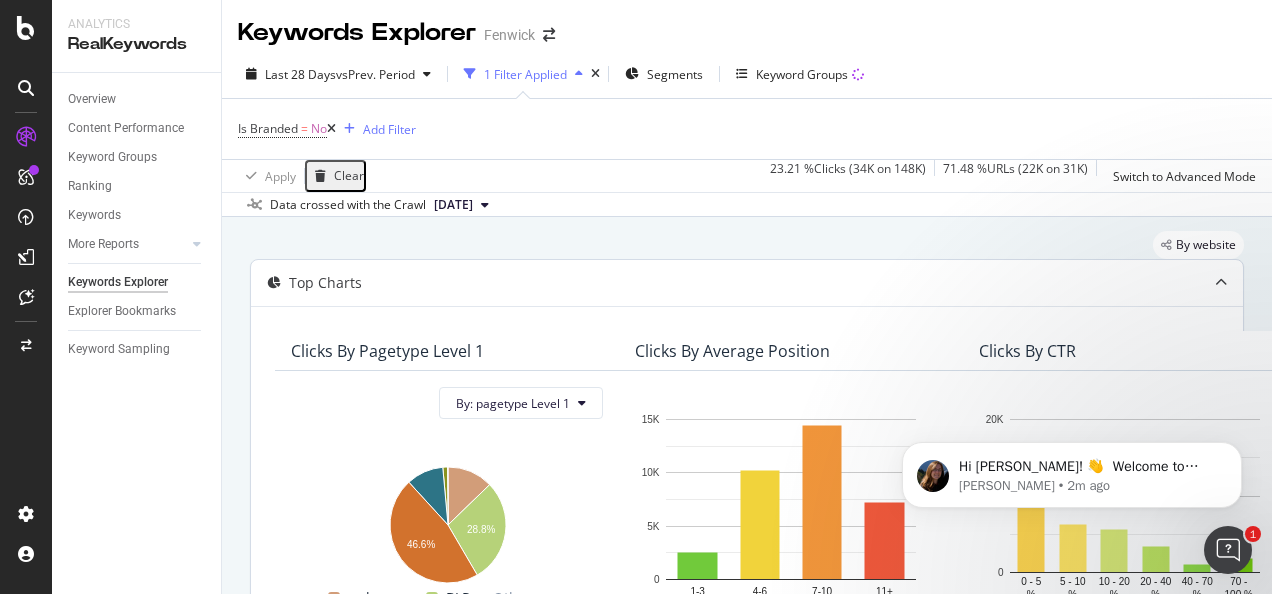 click on "Top Charts" at bounding box center (707, 283) 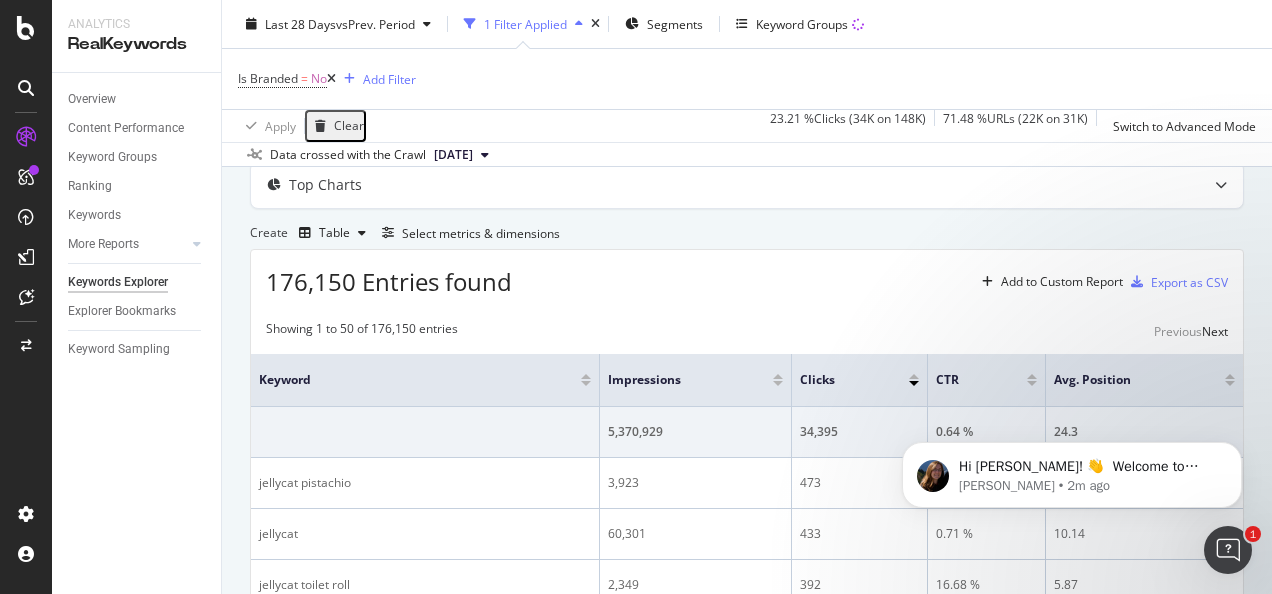 scroll, scrollTop: 0, scrollLeft: 0, axis: both 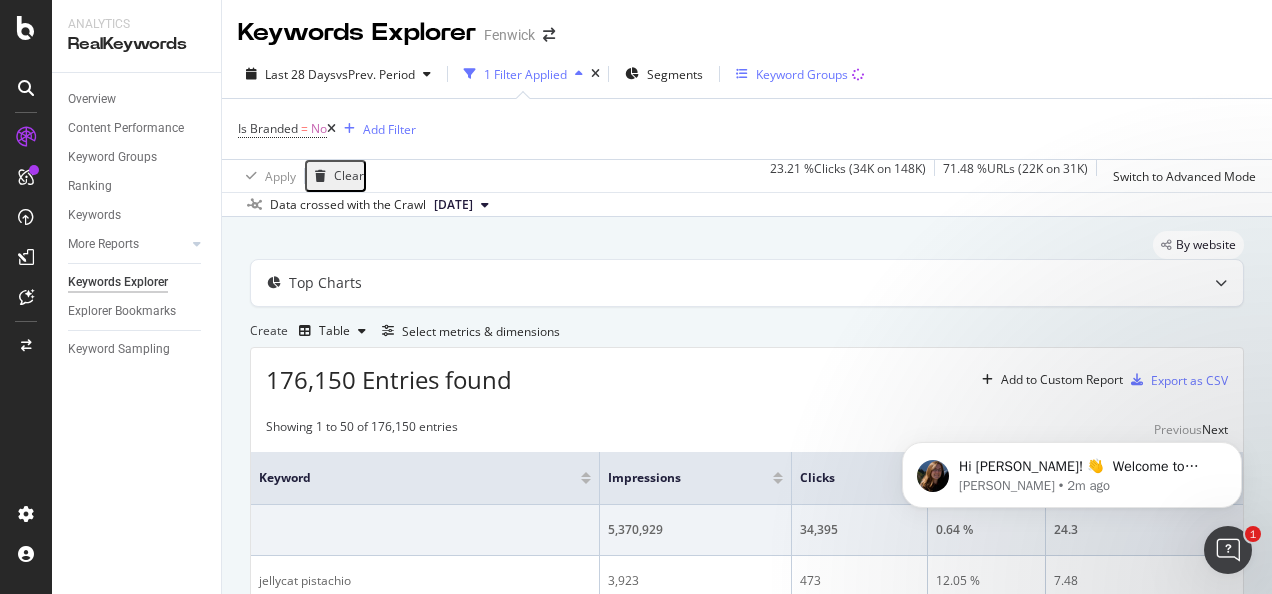 click on "Keyword Groups" at bounding box center [802, 74] 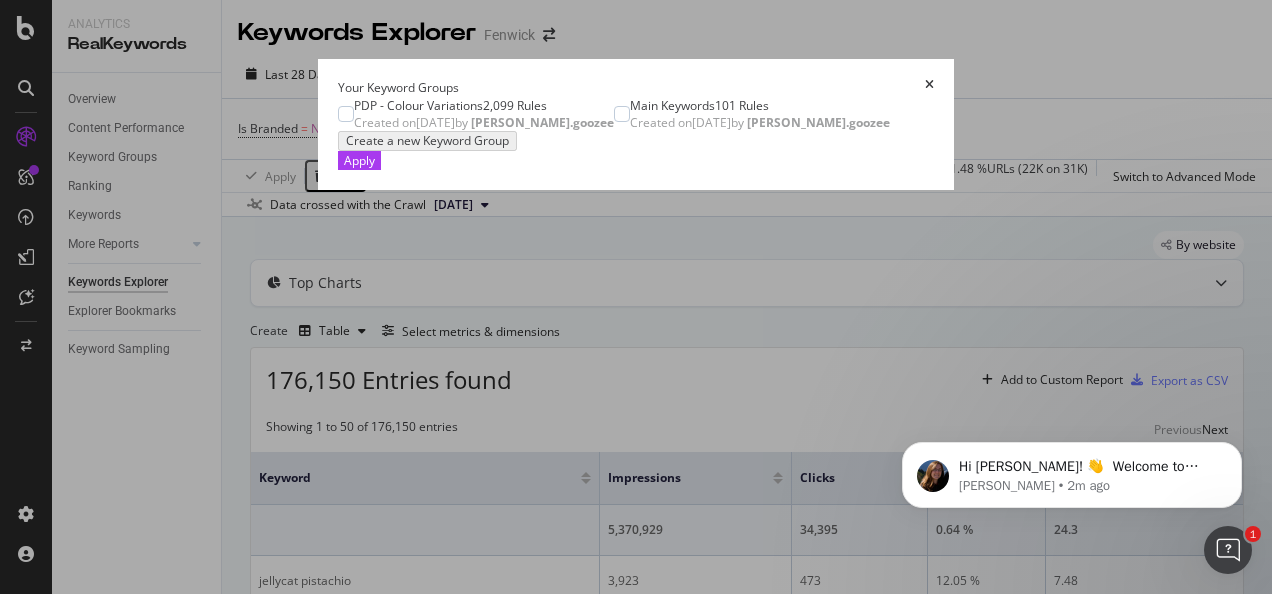 click at bounding box center (929, 87) 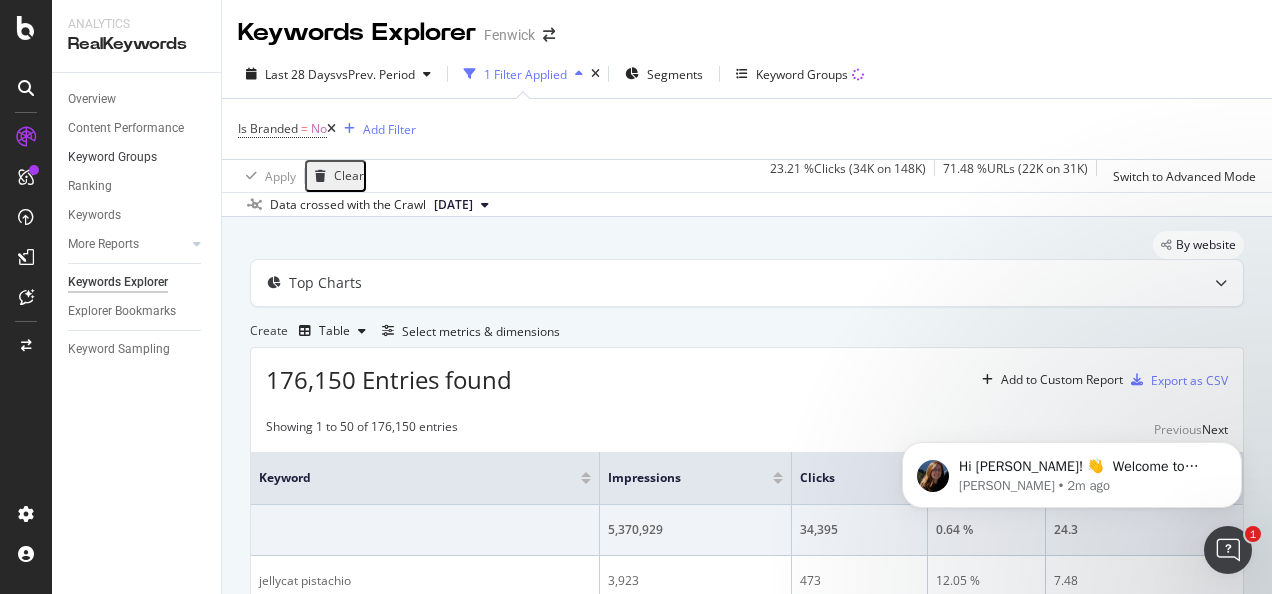 drag, startPoint x: 153, startPoint y: 130, endPoint x: 173, endPoint y: 154, distance: 31.241 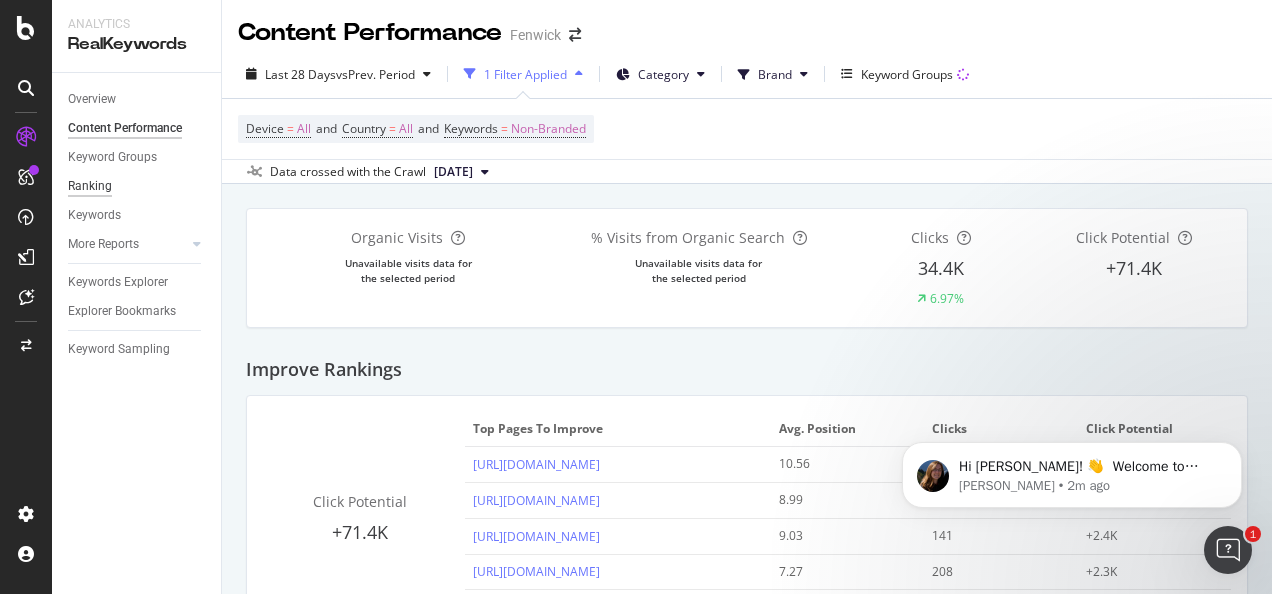click on "Ranking" at bounding box center (90, 186) 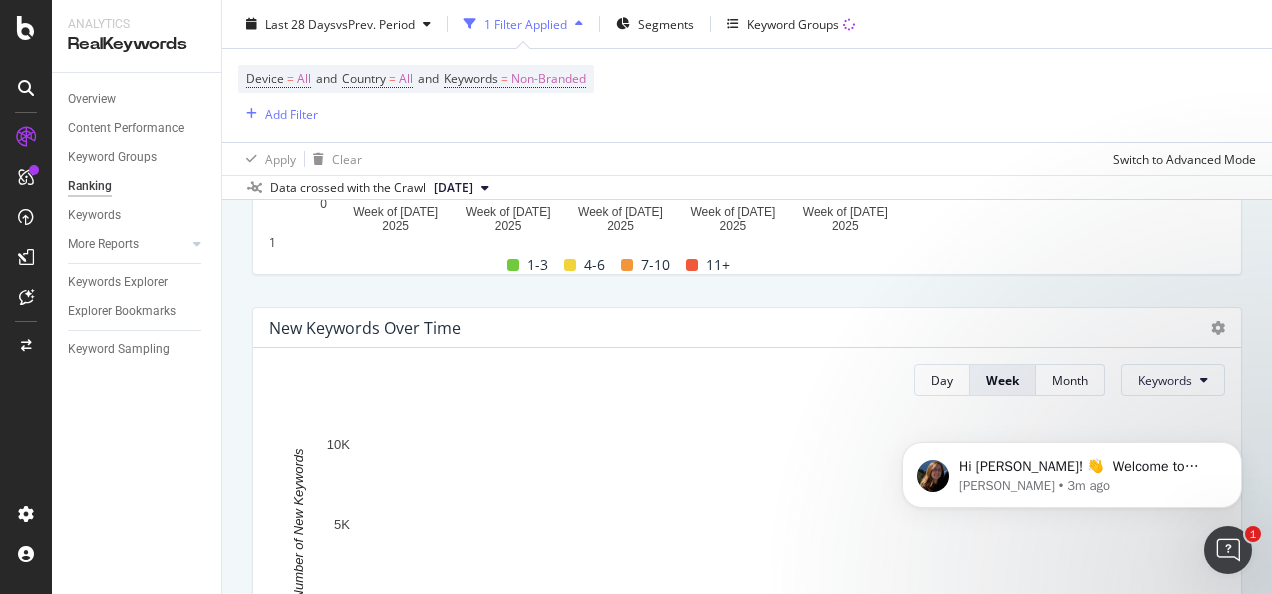 scroll, scrollTop: 204, scrollLeft: 0, axis: vertical 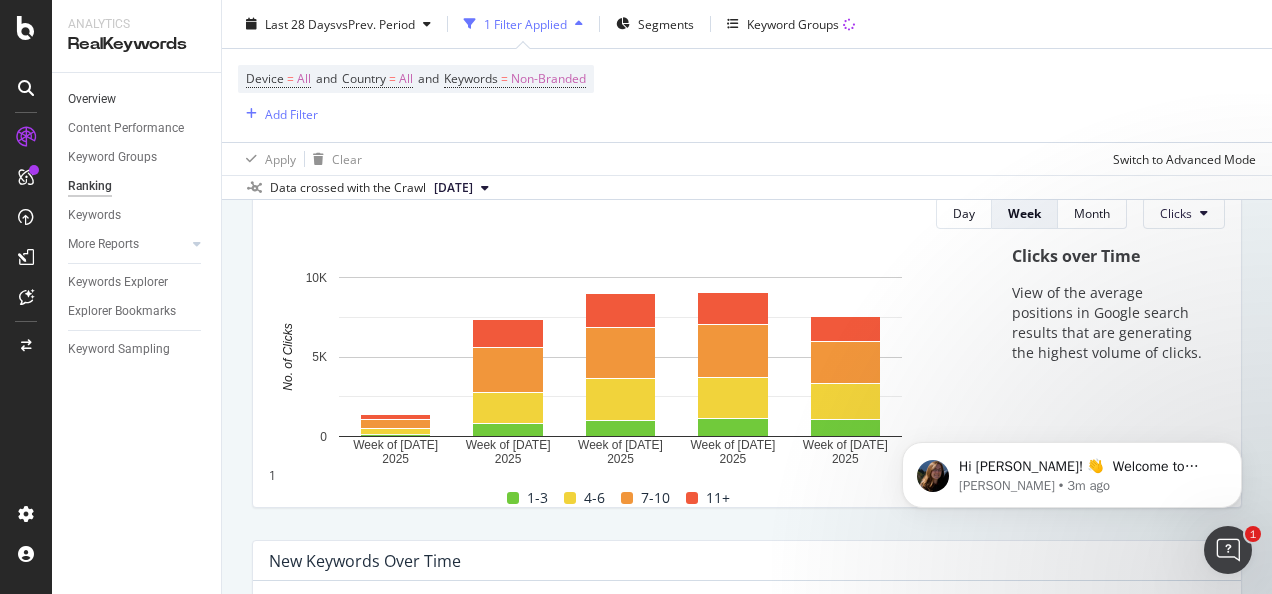 click on "Overview" at bounding box center [137, 99] 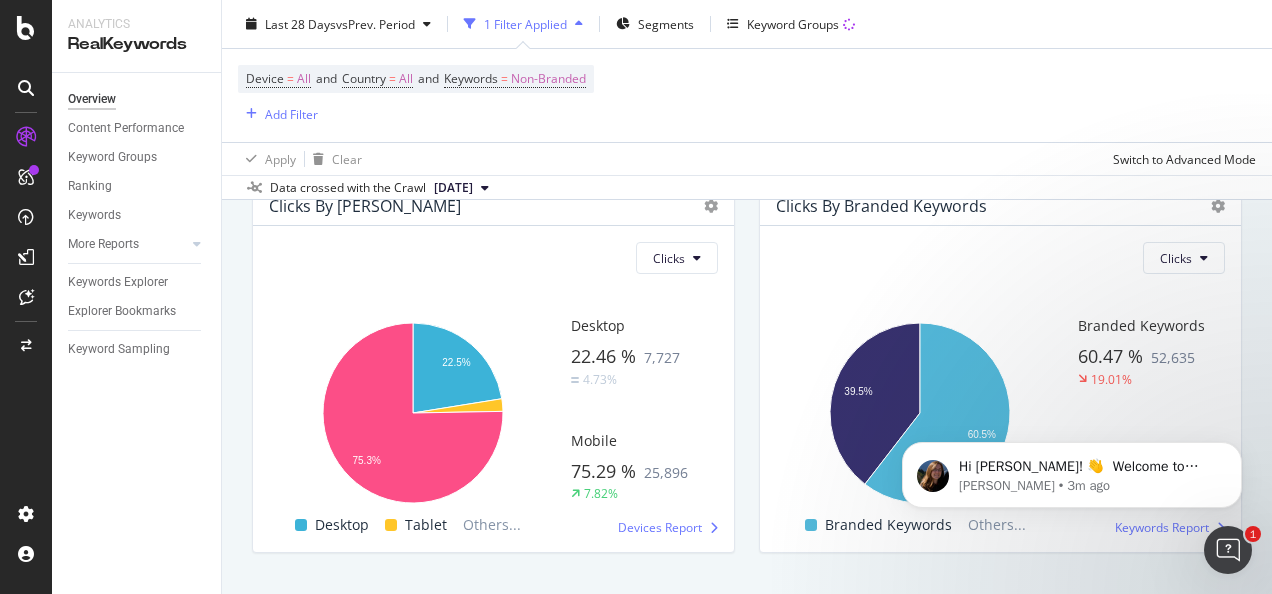 scroll, scrollTop: 3484, scrollLeft: 0, axis: vertical 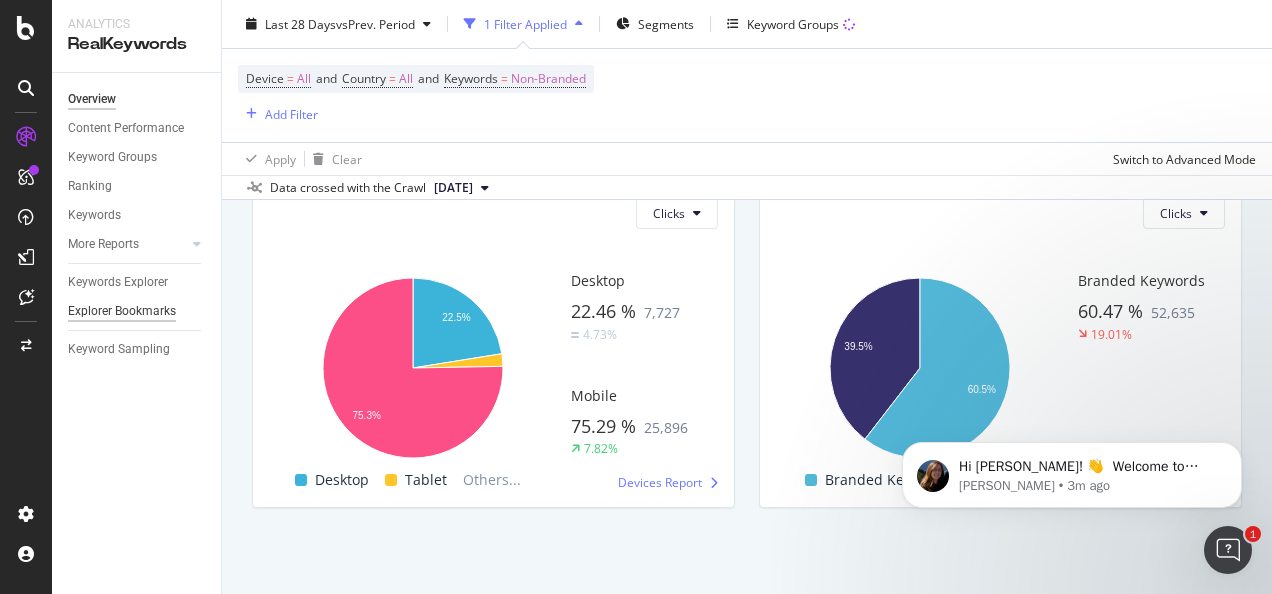 click on "Explorer Bookmarks" at bounding box center (122, 311) 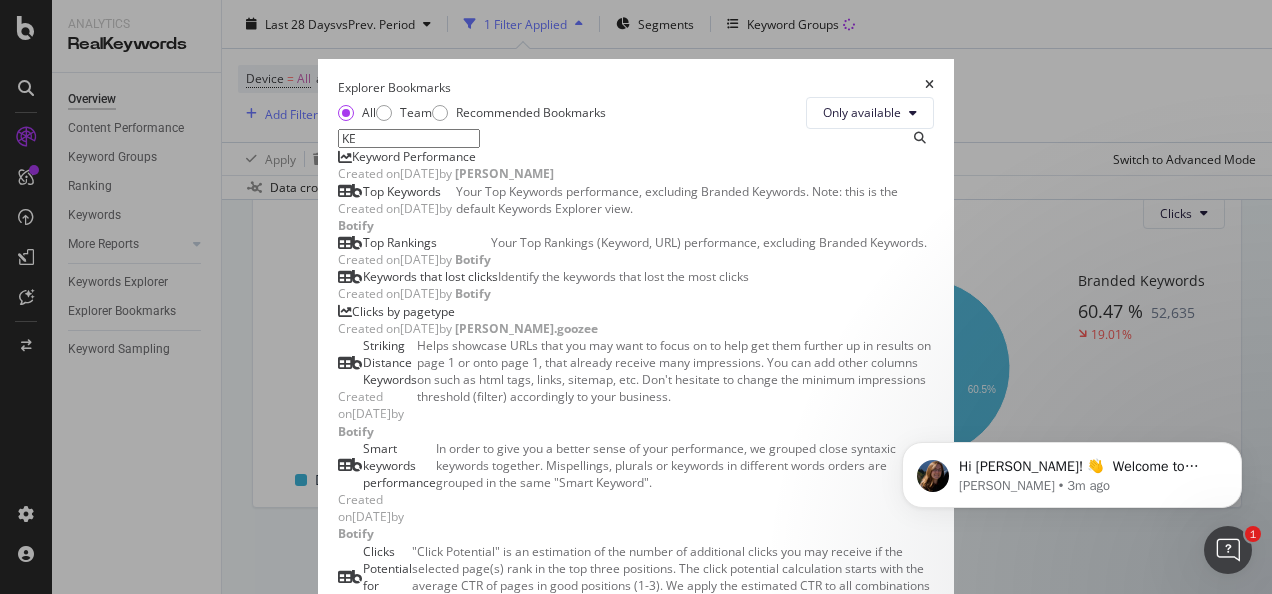 scroll, scrollTop: 320, scrollLeft: 0, axis: vertical 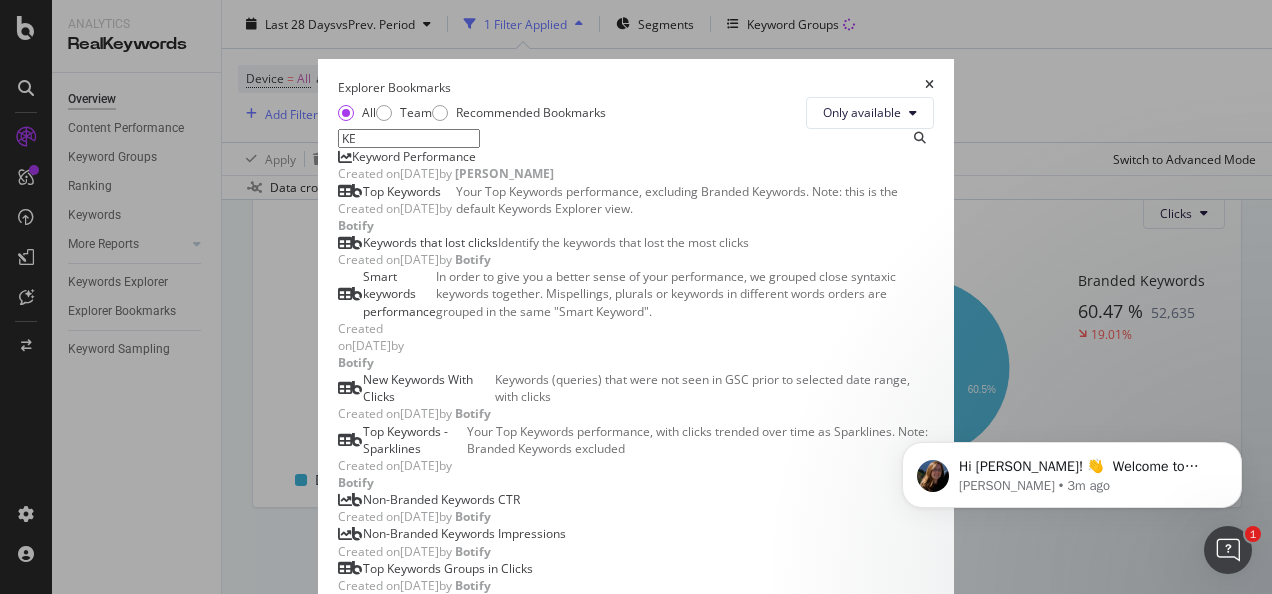 type on "K" 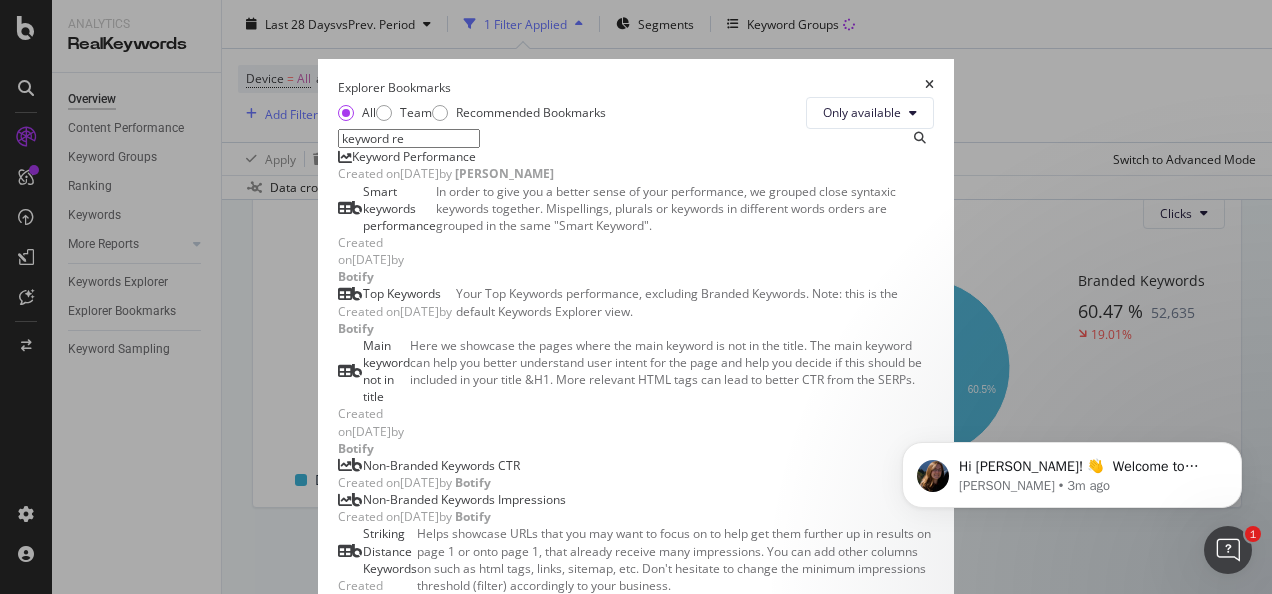 scroll, scrollTop: 0, scrollLeft: 0, axis: both 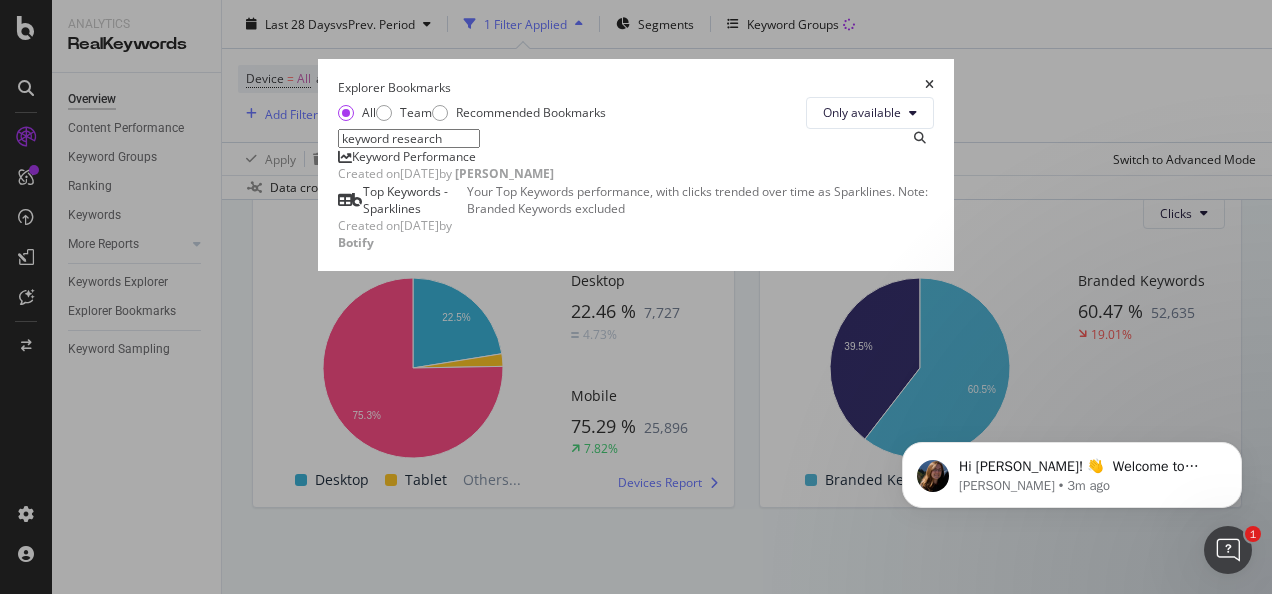 type on "keyword research" 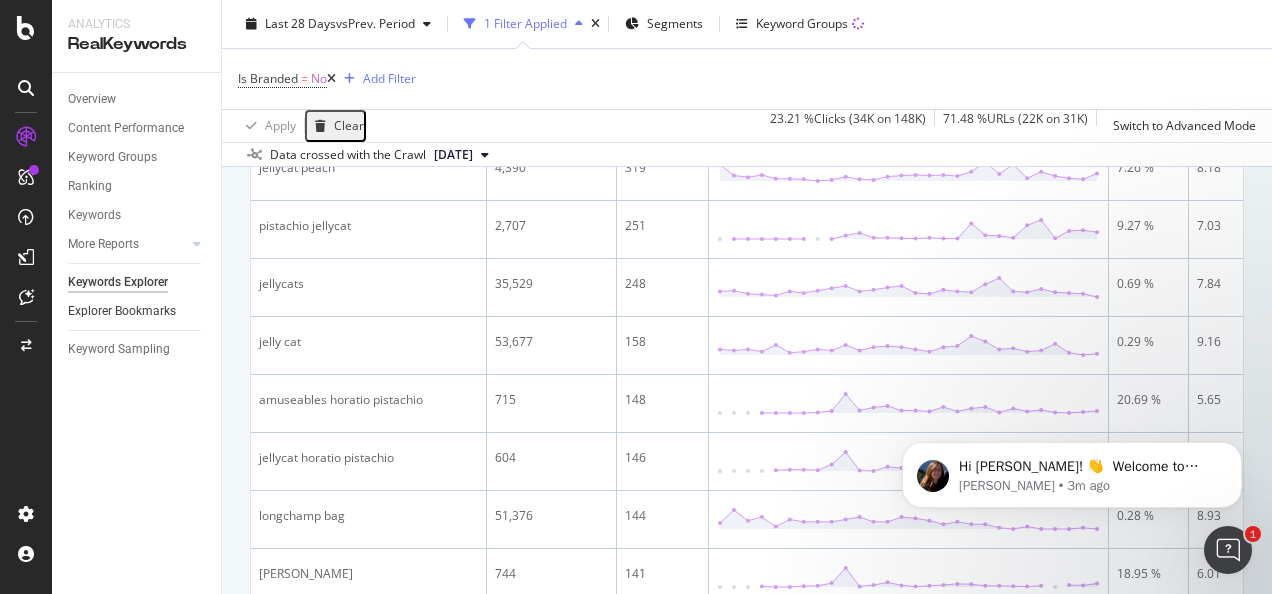 scroll, scrollTop: 474, scrollLeft: 0, axis: vertical 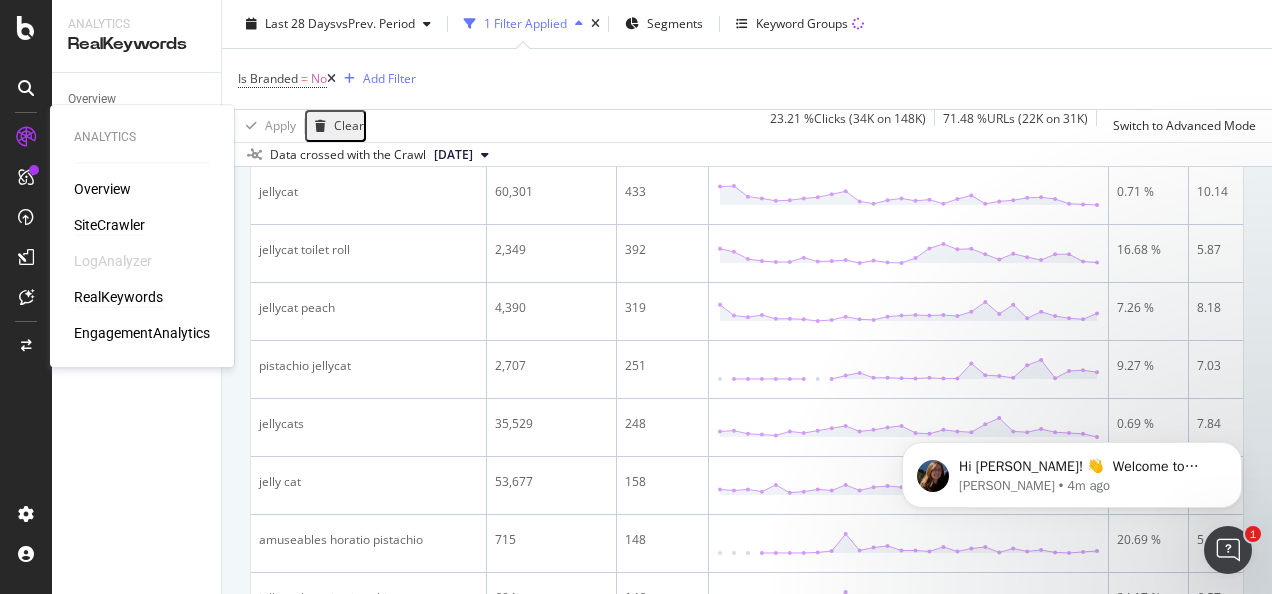 click on "SiteCrawler" at bounding box center [109, 225] 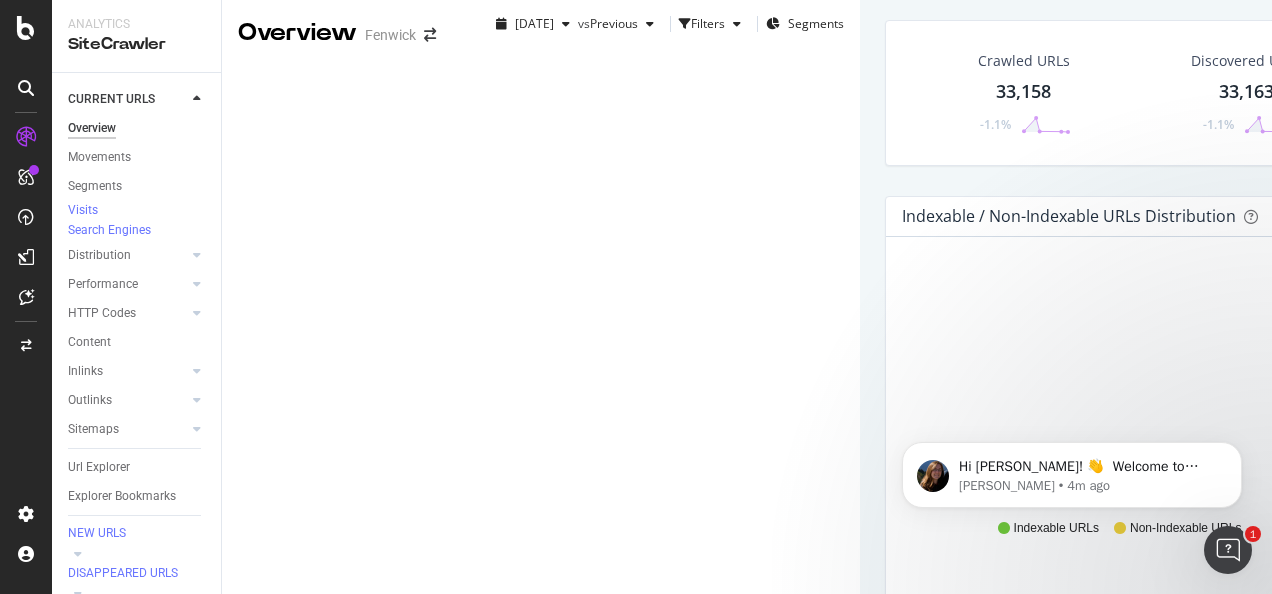 scroll, scrollTop: 2302, scrollLeft: 0, axis: vertical 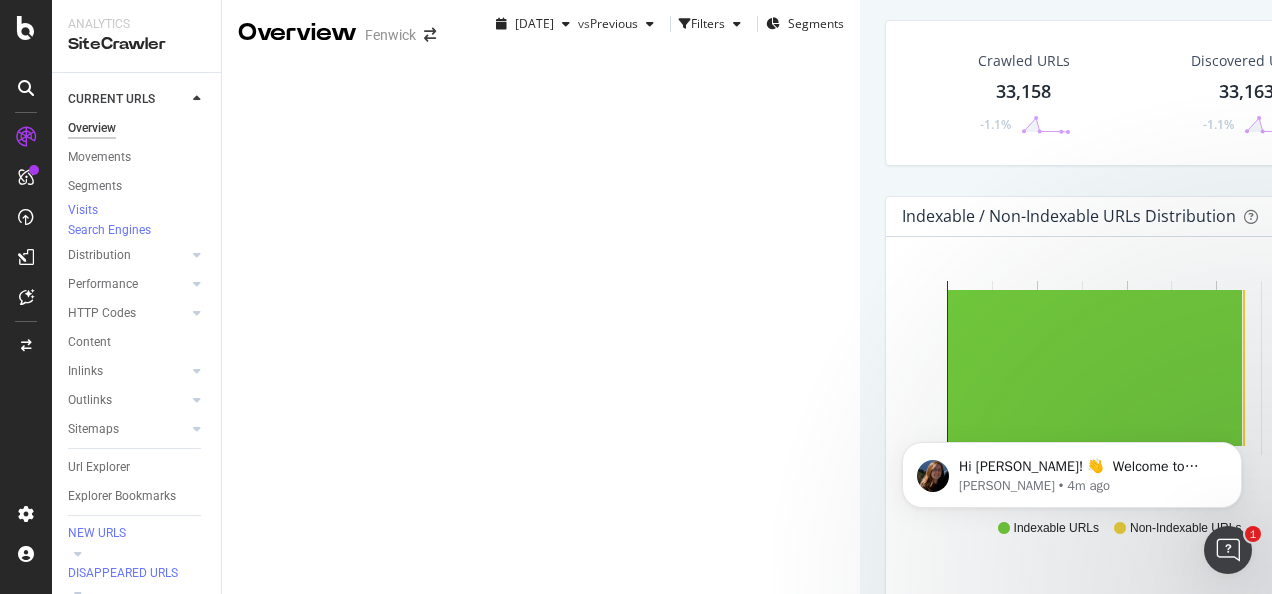 click at bounding box center (26, 88) 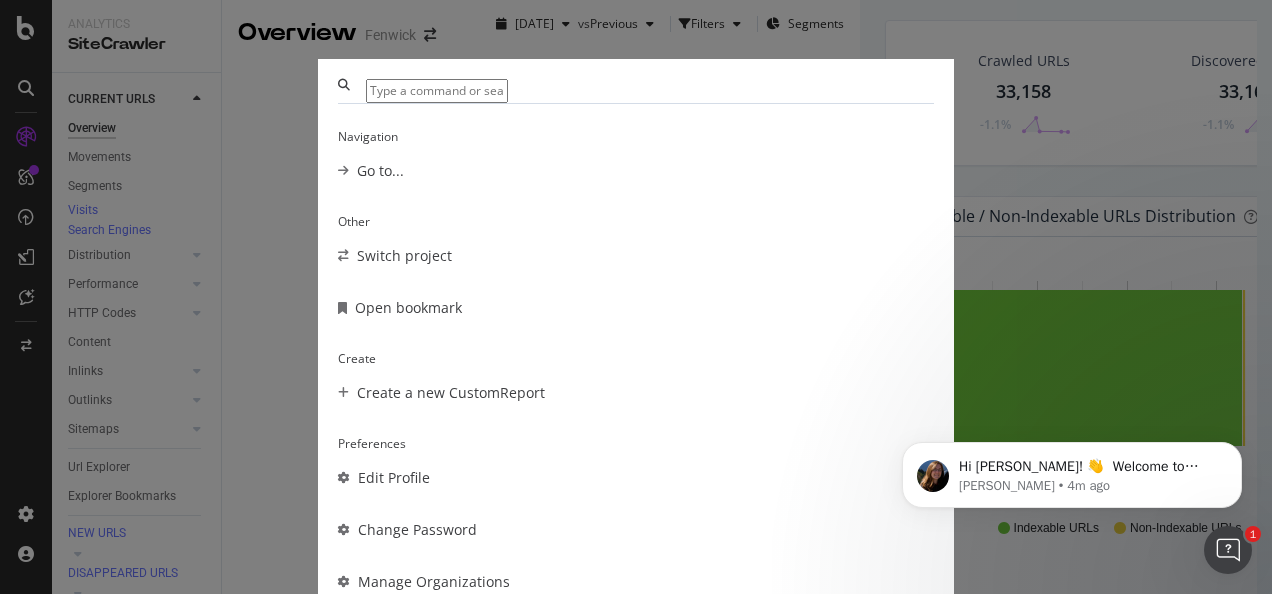scroll, scrollTop: 0, scrollLeft: 0, axis: both 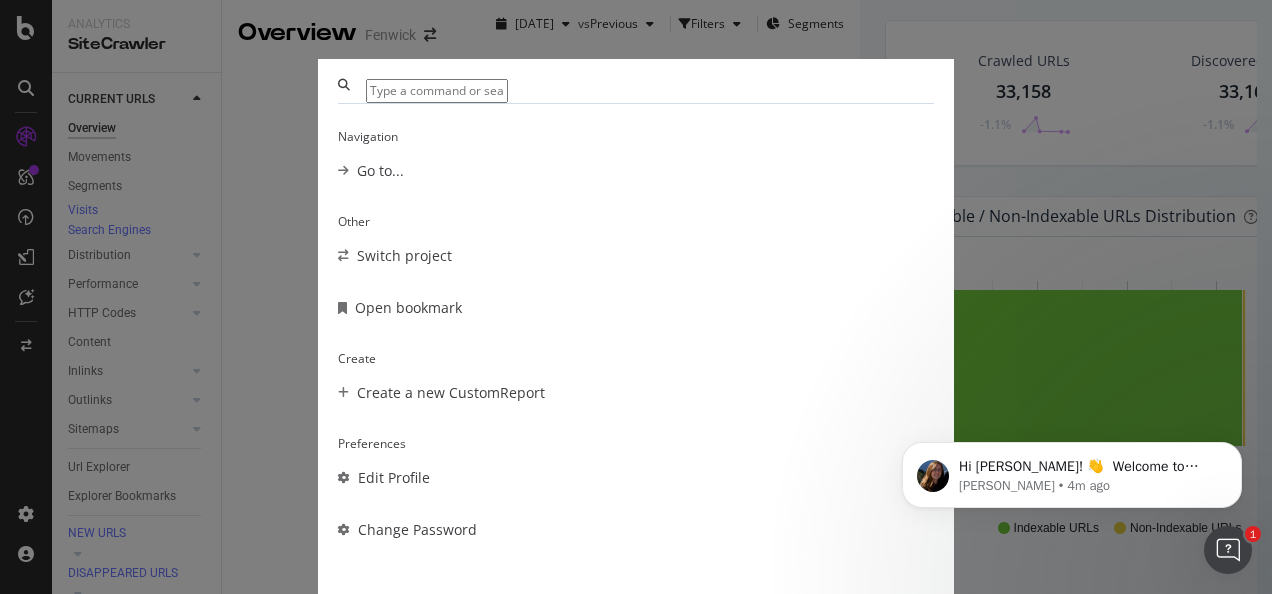 click on "Navigation Go to... Other Switch project Open bookmark Create Create a new CustomReport Preferences Edit Profile Change Password Navigate with  ↑  and  ↓ Enter   to jump" at bounding box center [636, 297] 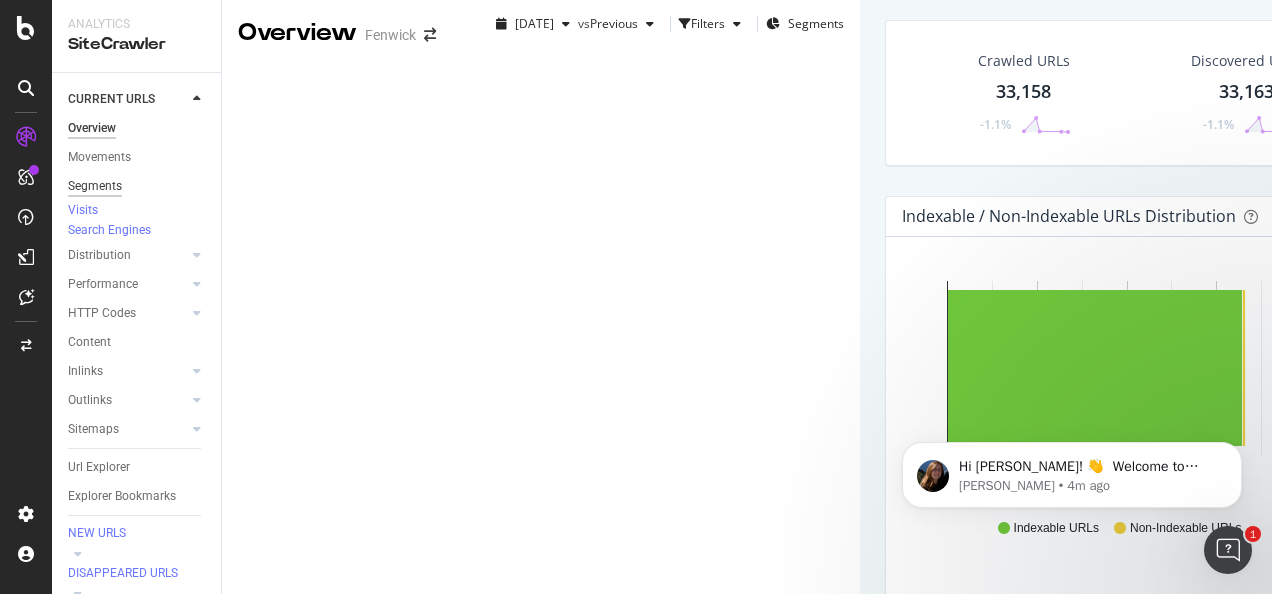 scroll, scrollTop: 97, scrollLeft: 0, axis: vertical 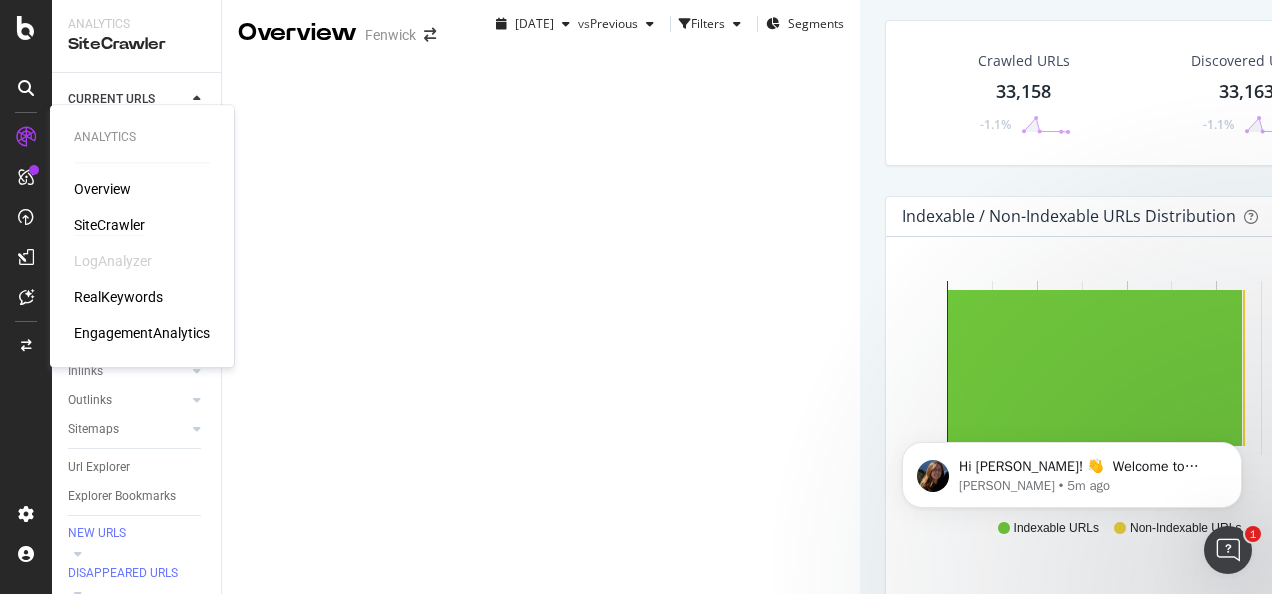 click at bounding box center [26, 137] 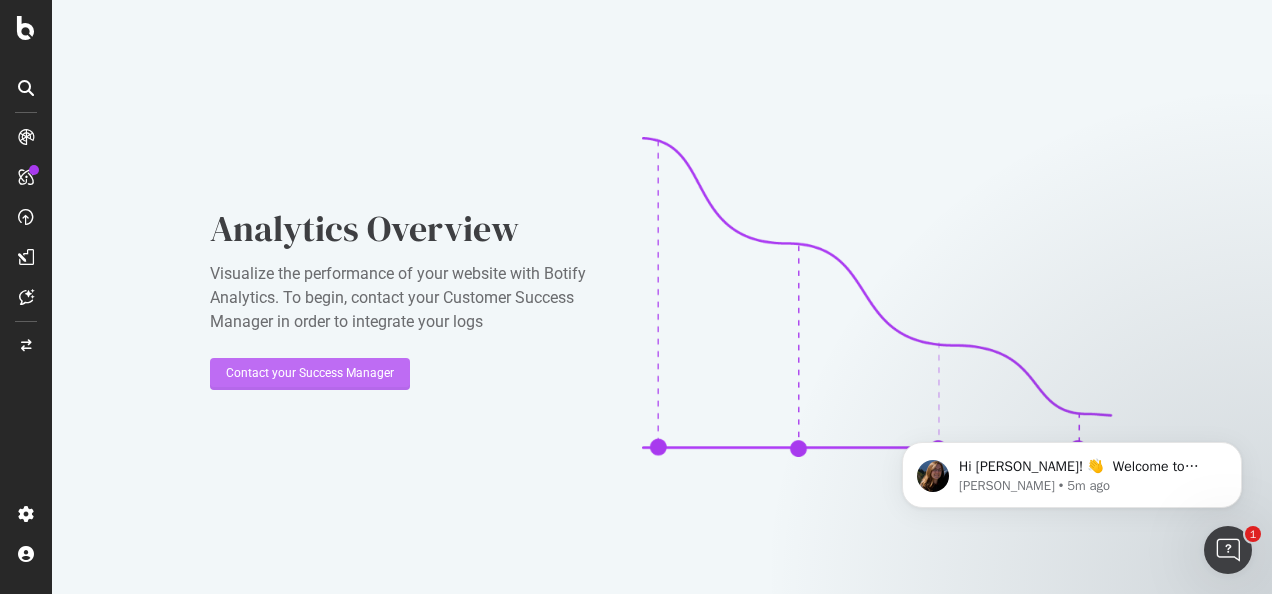 click on "Contact your Success Manager" at bounding box center [310, 373] 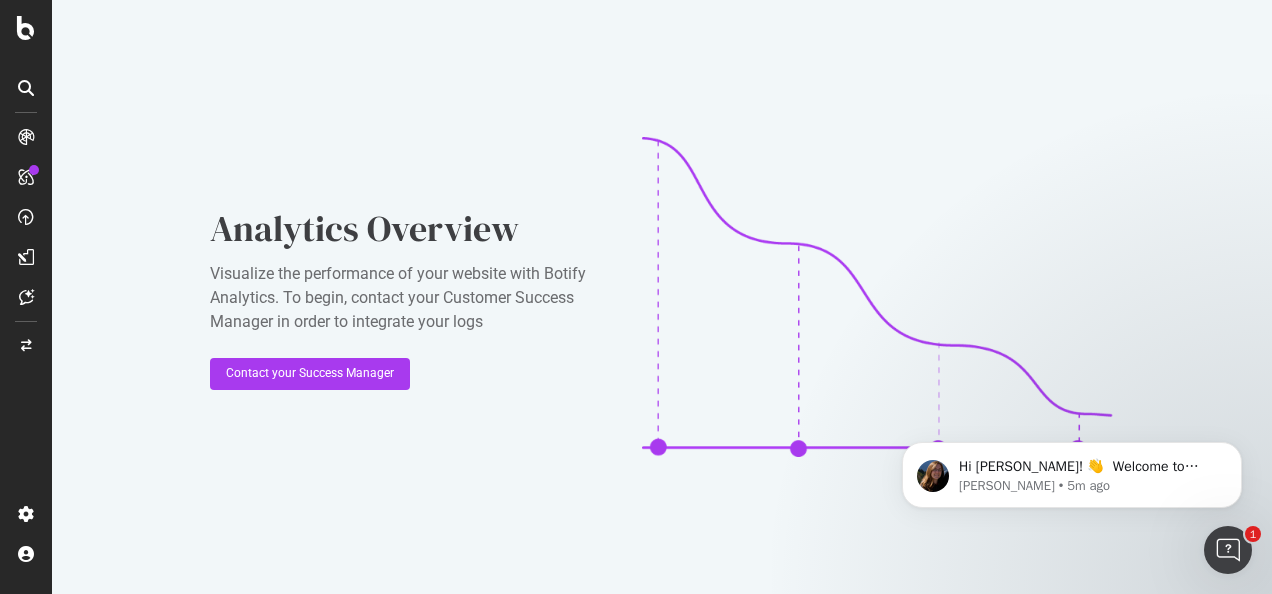 click on "Analytics Overview Visualize the performance of your website with Botify Analytics. To begin, contact your Customer Success Manager in order to integrate your logs Contact your Success Manager" at bounding box center [662, 297] 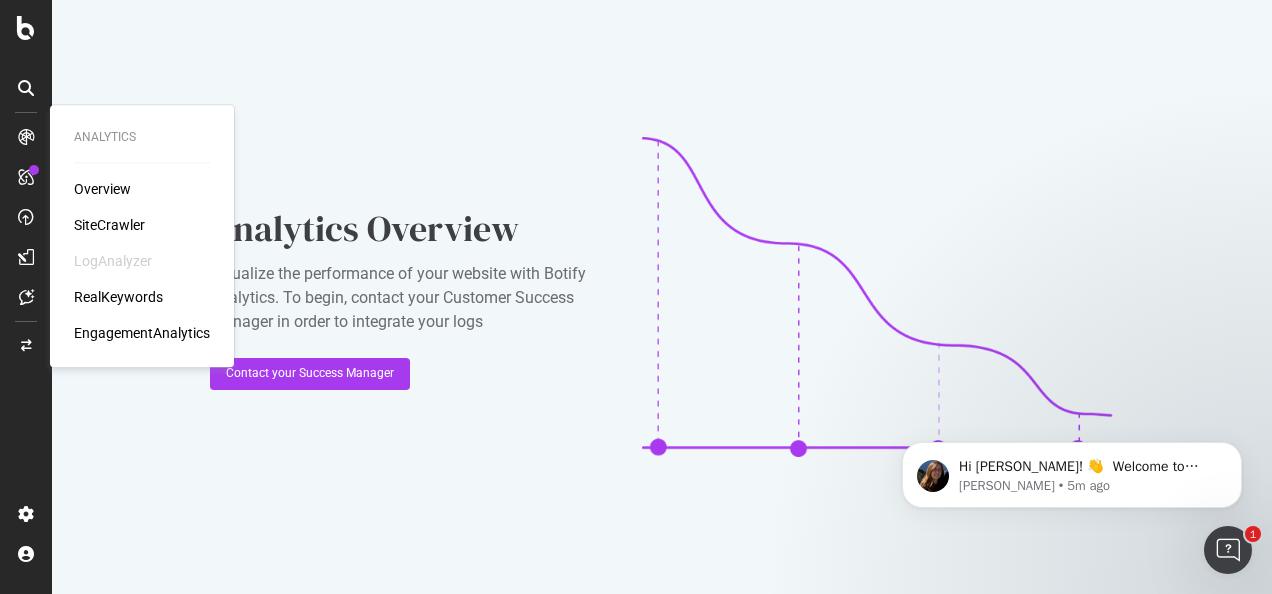 click at bounding box center (26, 137) 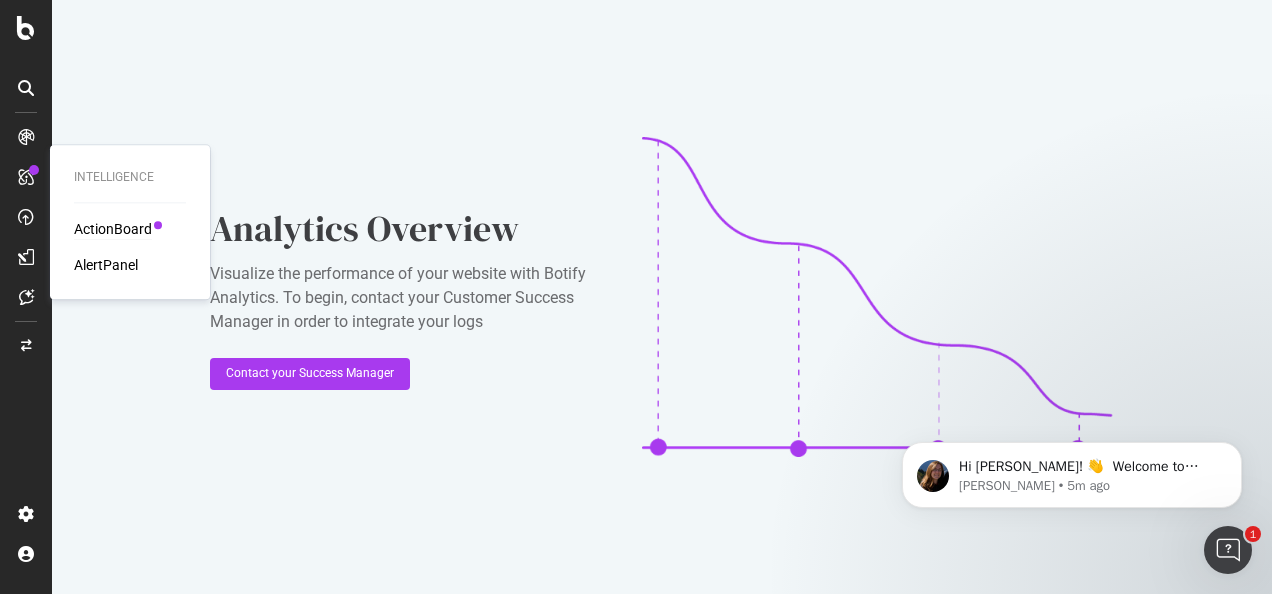 click on "ActionBoard" at bounding box center [113, 229] 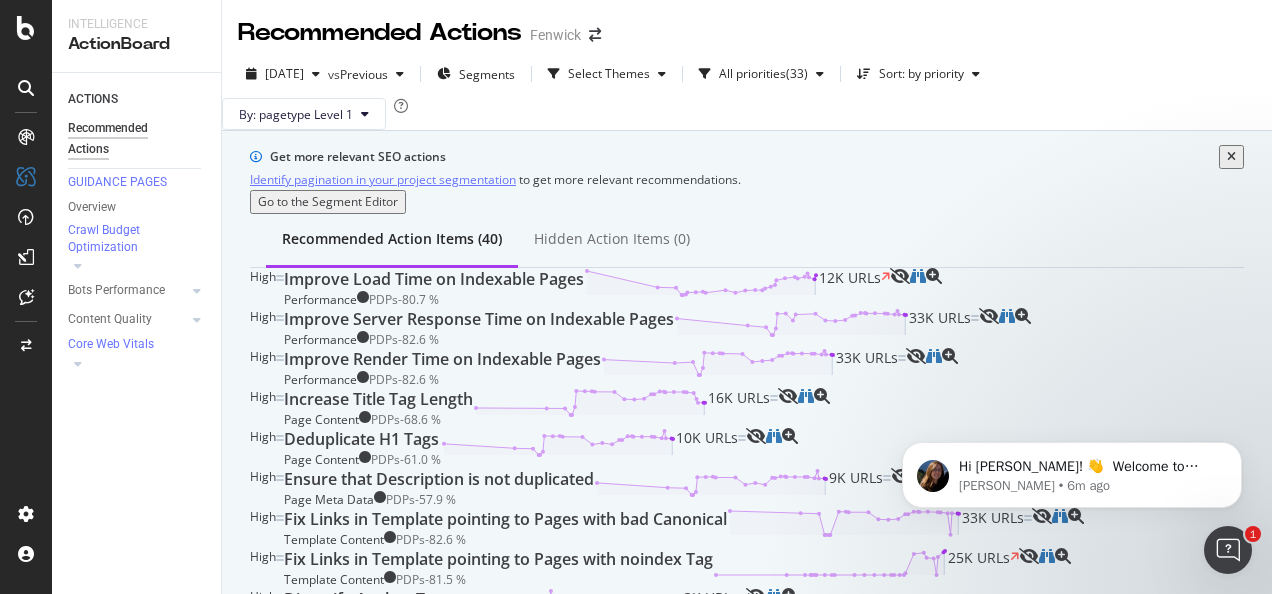 scroll, scrollTop: 0, scrollLeft: 0, axis: both 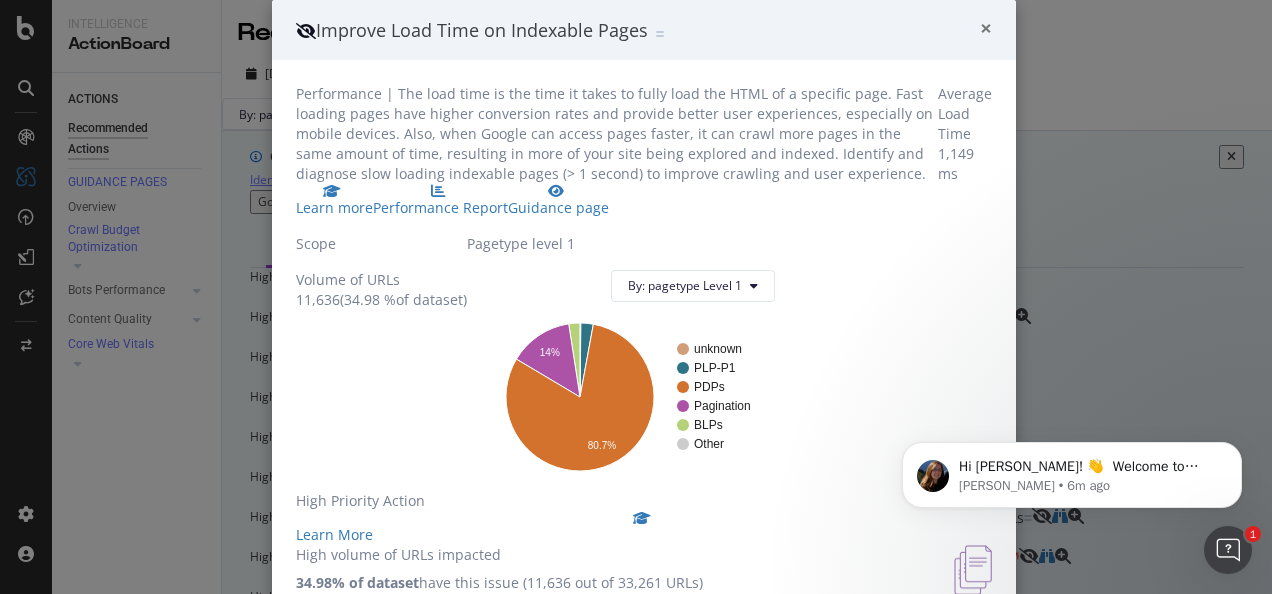 click on "×" at bounding box center (986, 28) 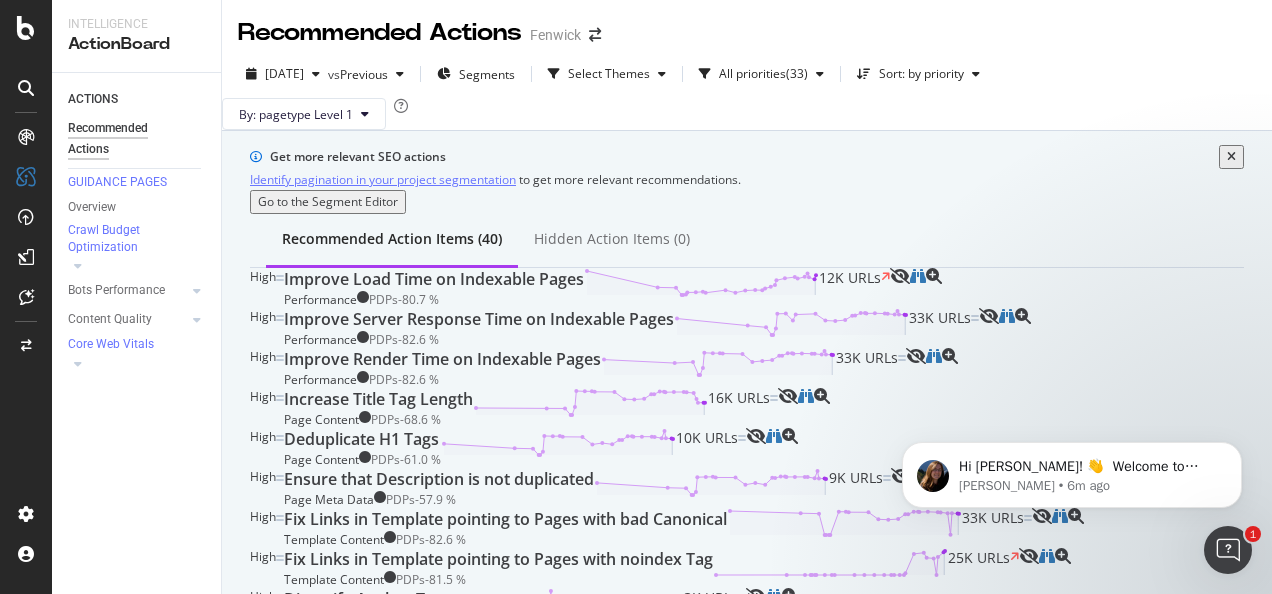 scroll, scrollTop: 300, scrollLeft: 0, axis: vertical 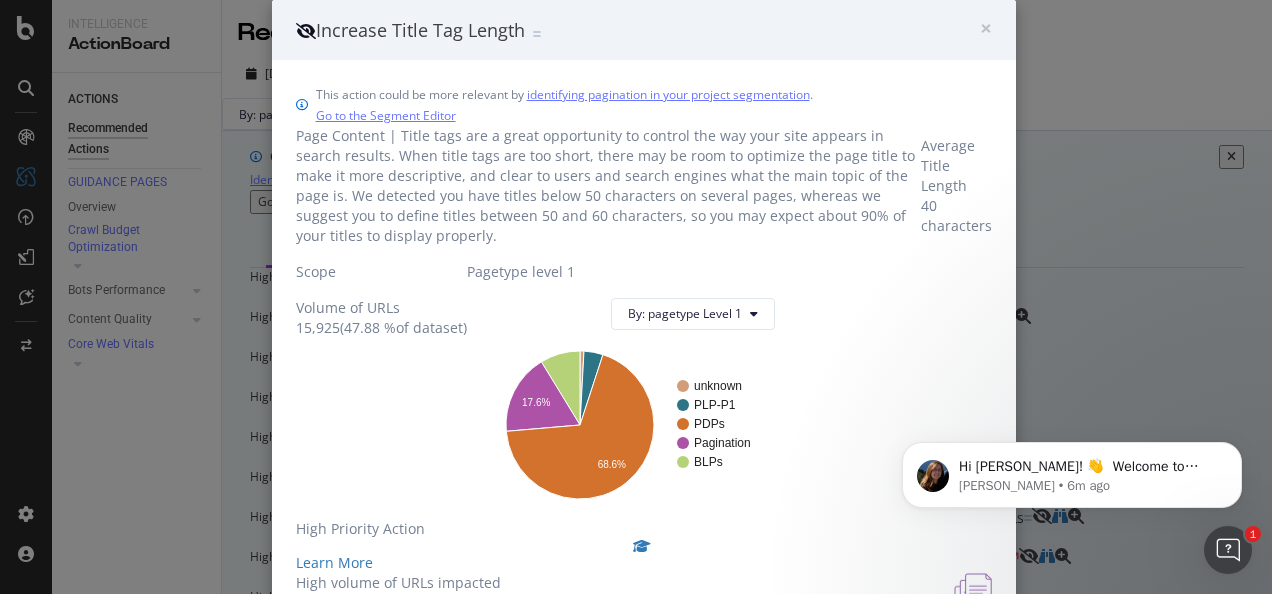 click on "× Close Increase Title Tag Length" at bounding box center [644, 30] 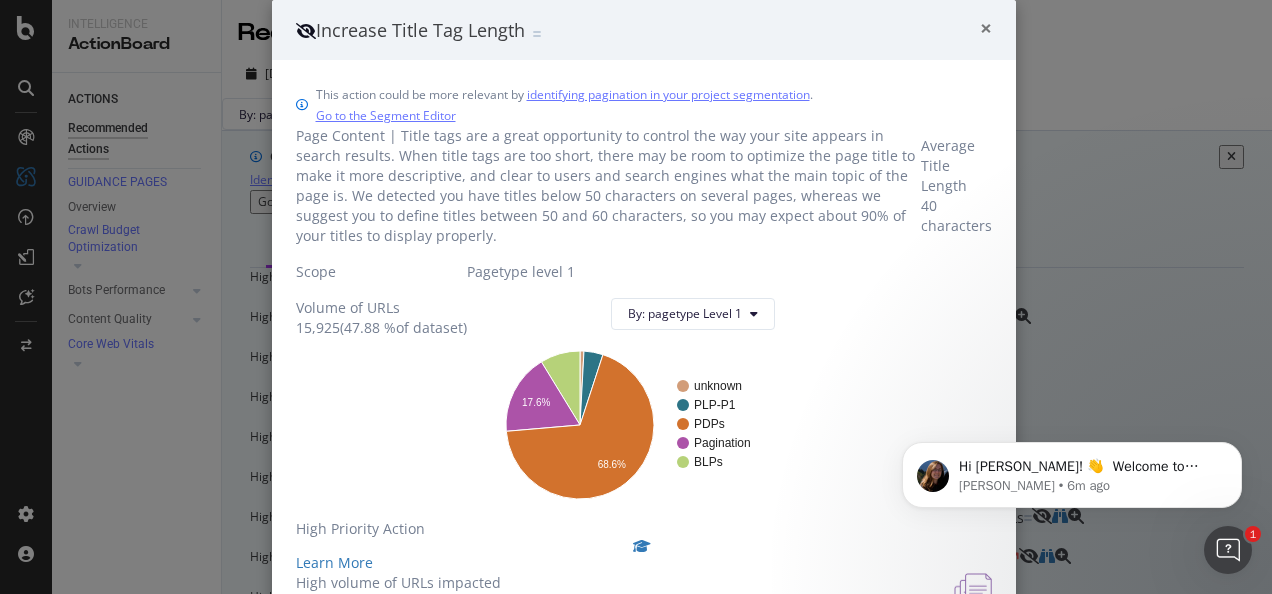 click on "×" at bounding box center (986, 28) 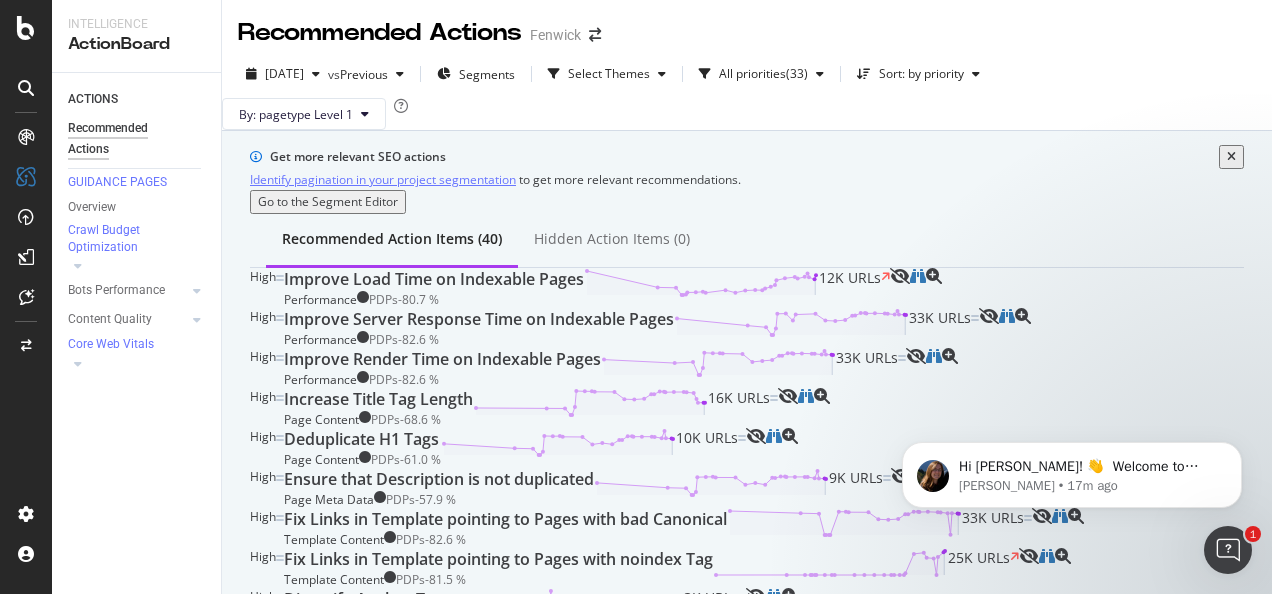 scroll, scrollTop: 4000, scrollLeft: 0, axis: vertical 